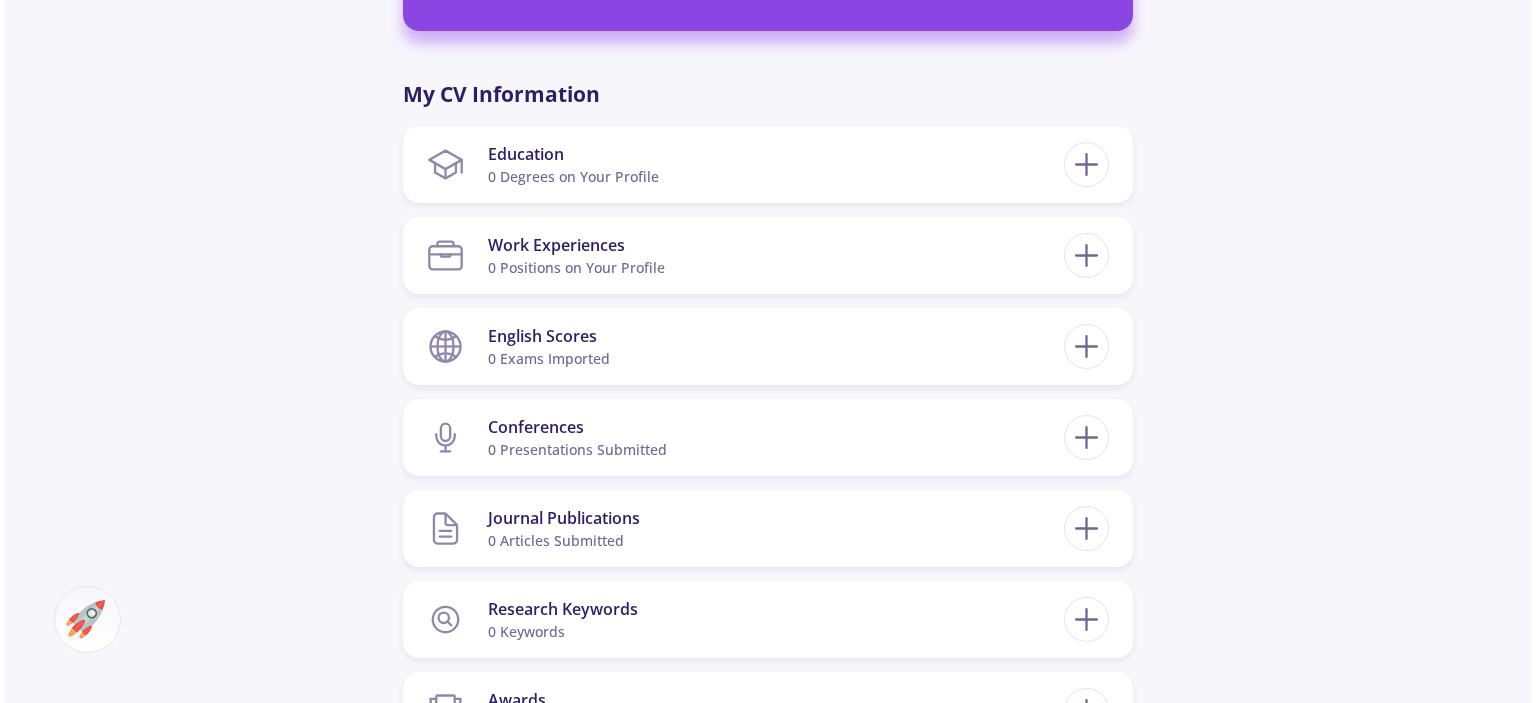 scroll, scrollTop: 863, scrollLeft: 0, axis: vertical 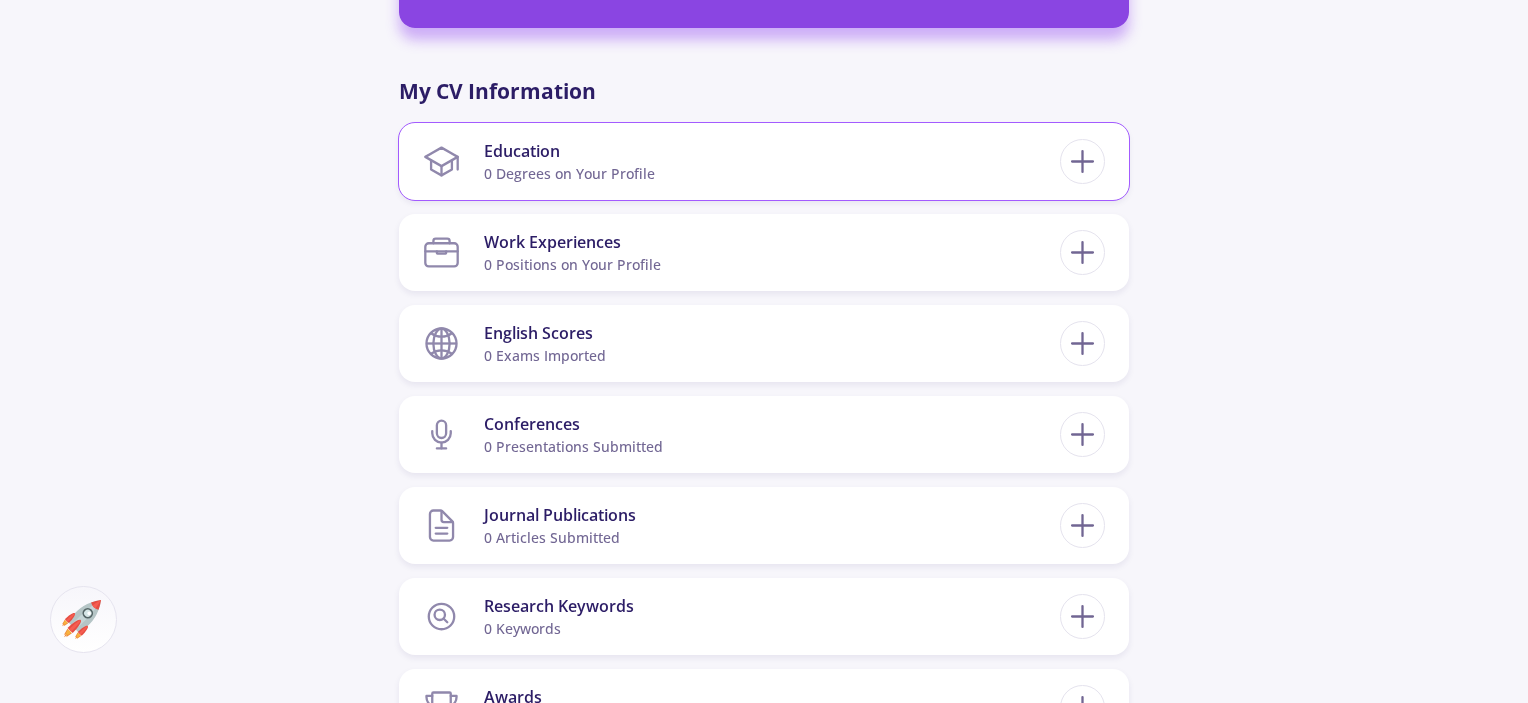 click on "0 Degrees on Your Profile" at bounding box center (569, 173) 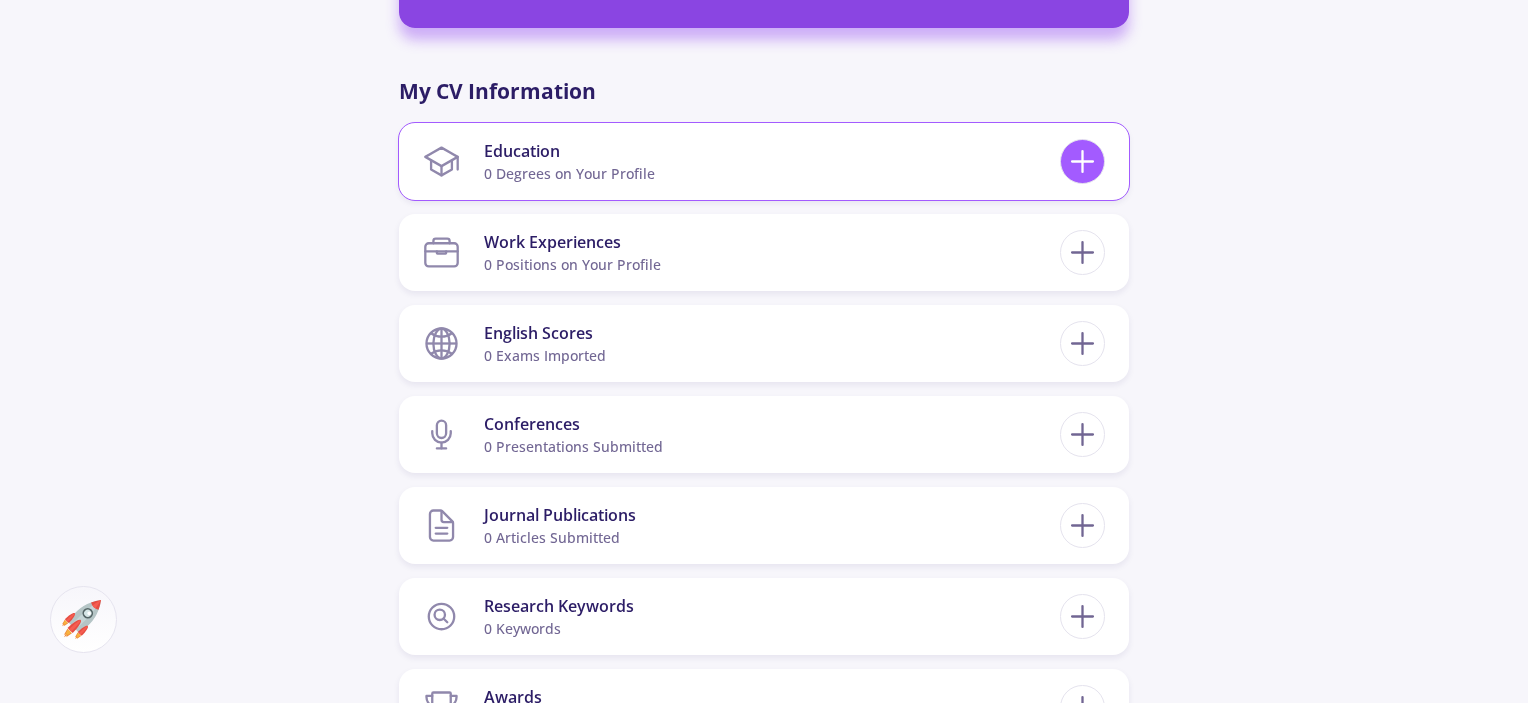 click 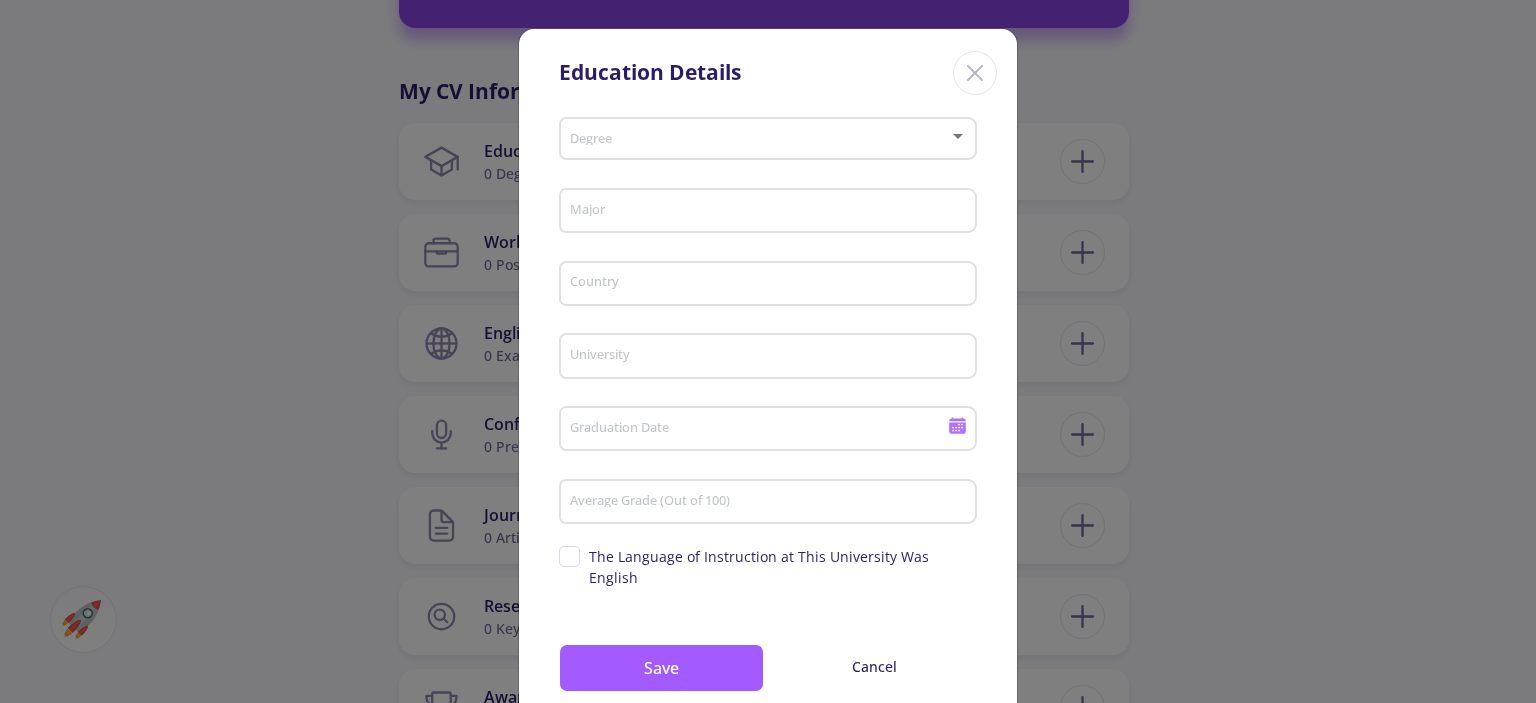 click on "Degree" at bounding box center [768, 135] 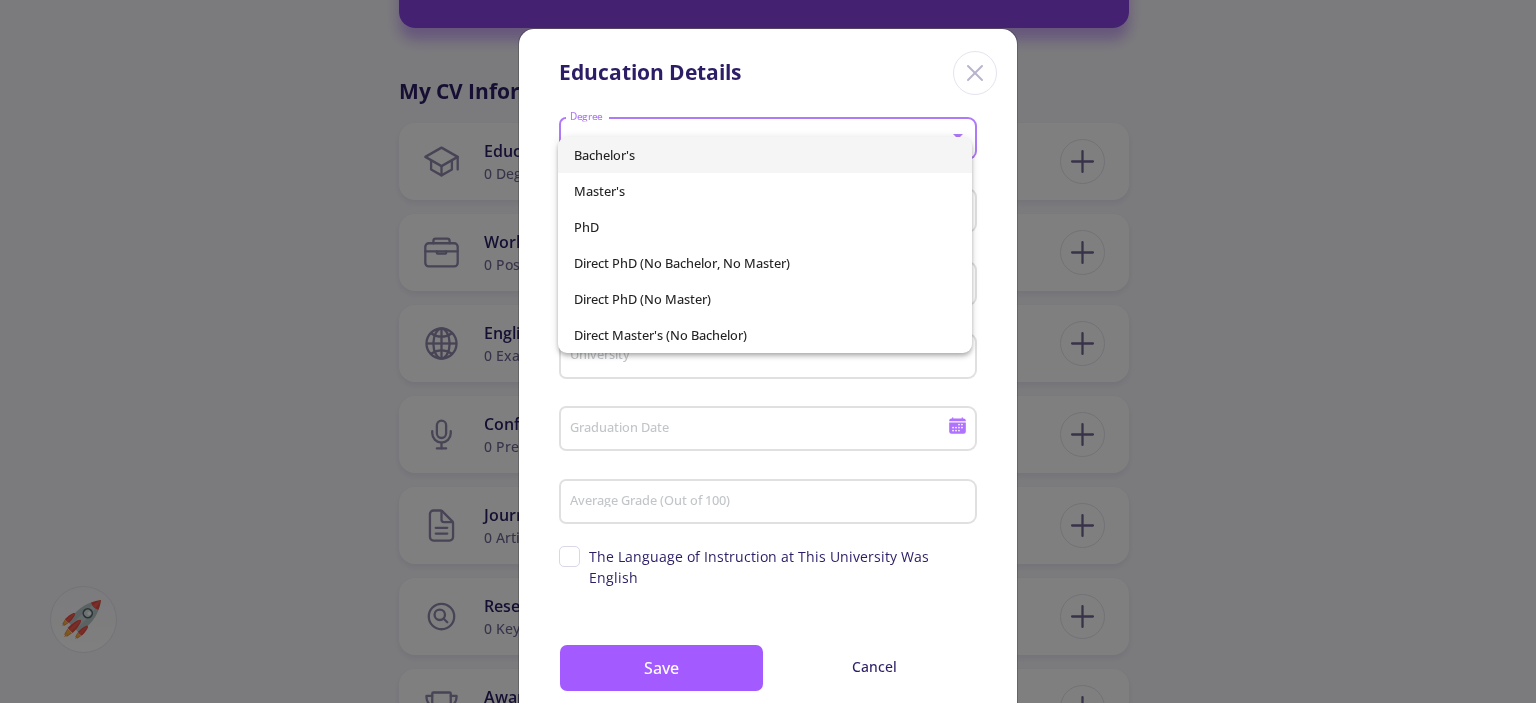 click on "Bachelor's" at bounding box center [764, 155] 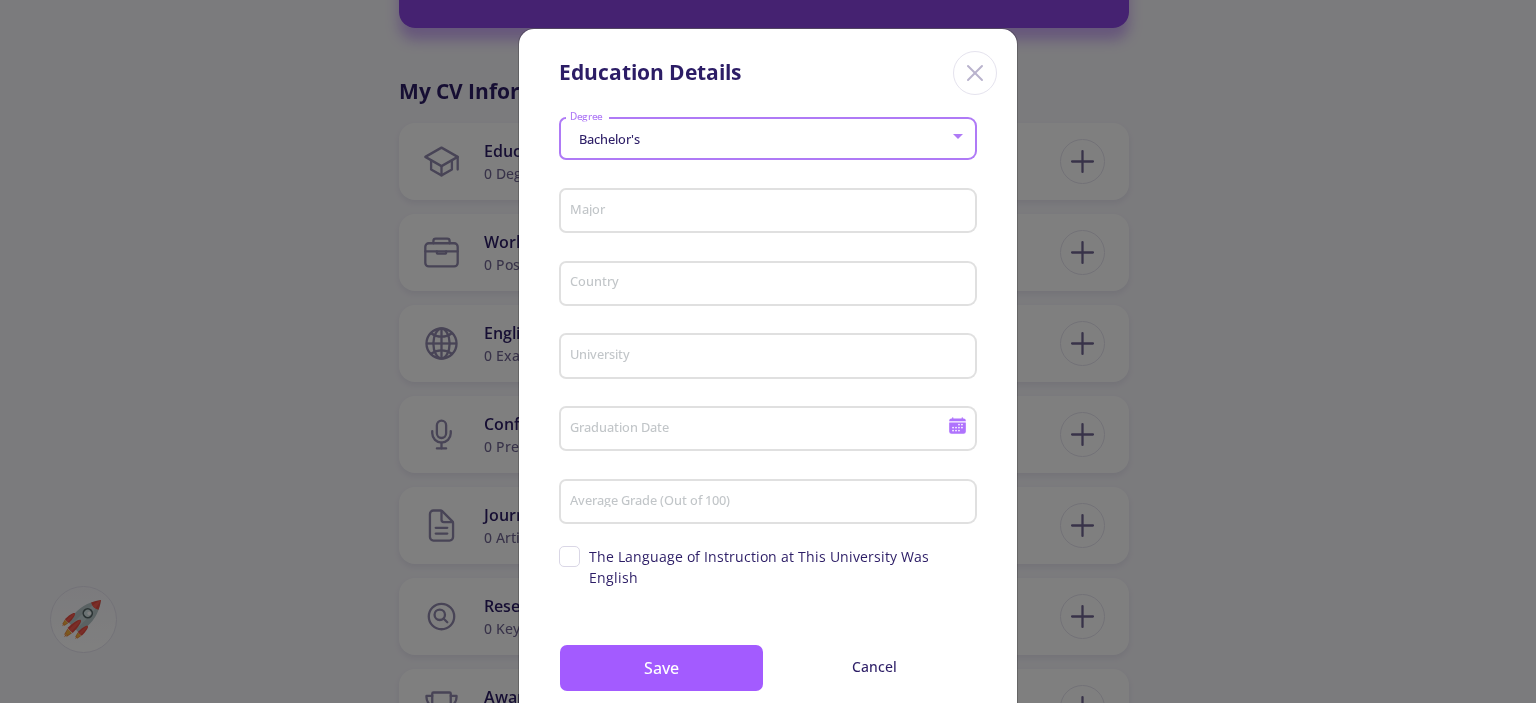 click on "Major" at bounding box center (771, 212) 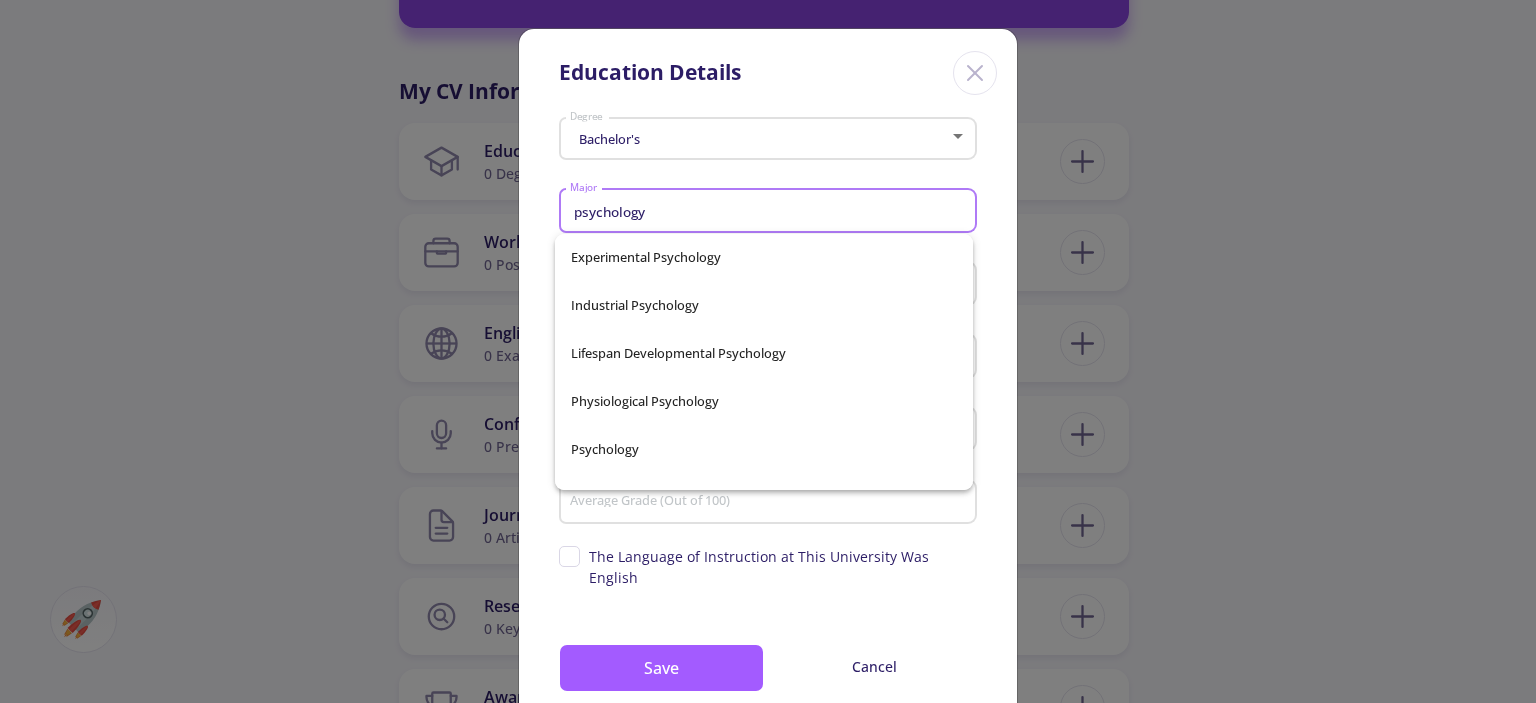 scroll, scrollTop: 260, scrollLeft: 0, axis: vertical 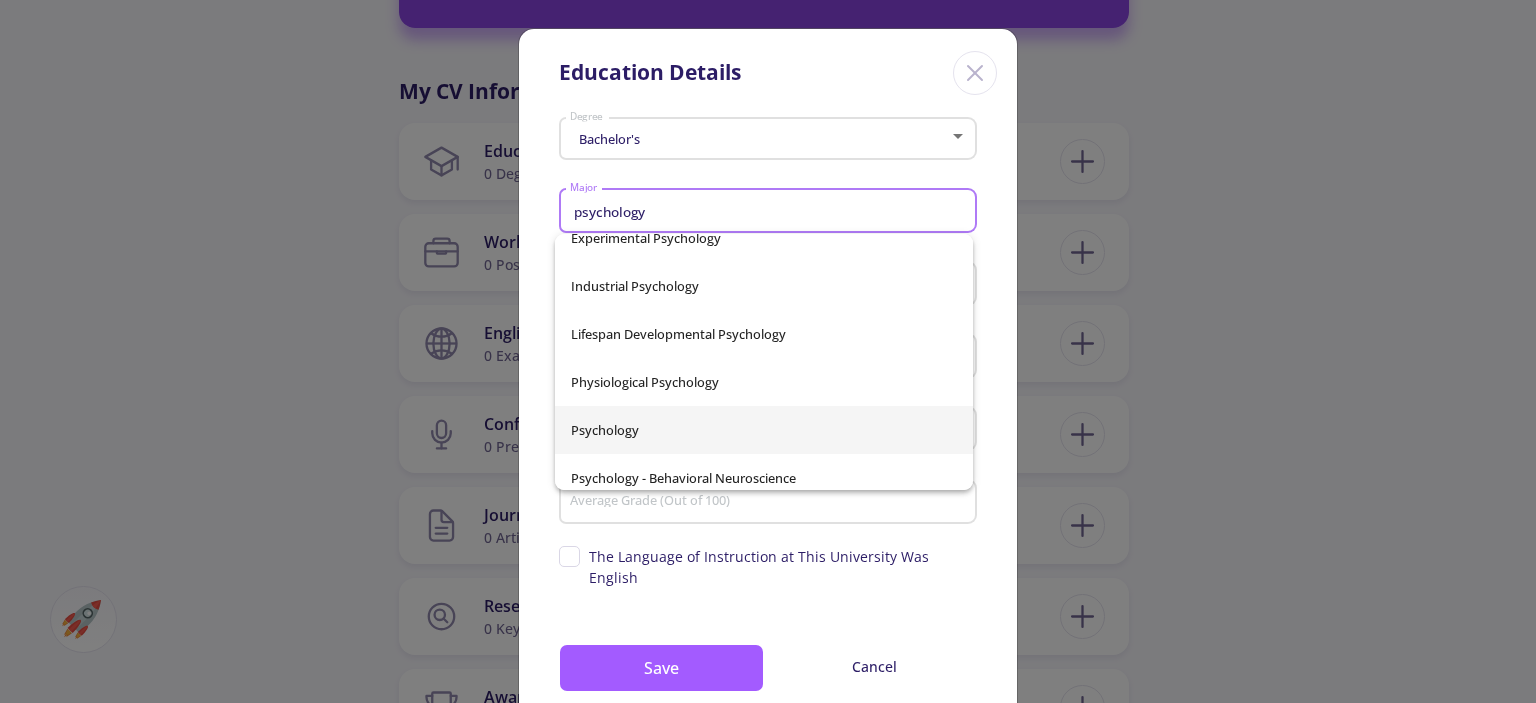 type on "psychology" 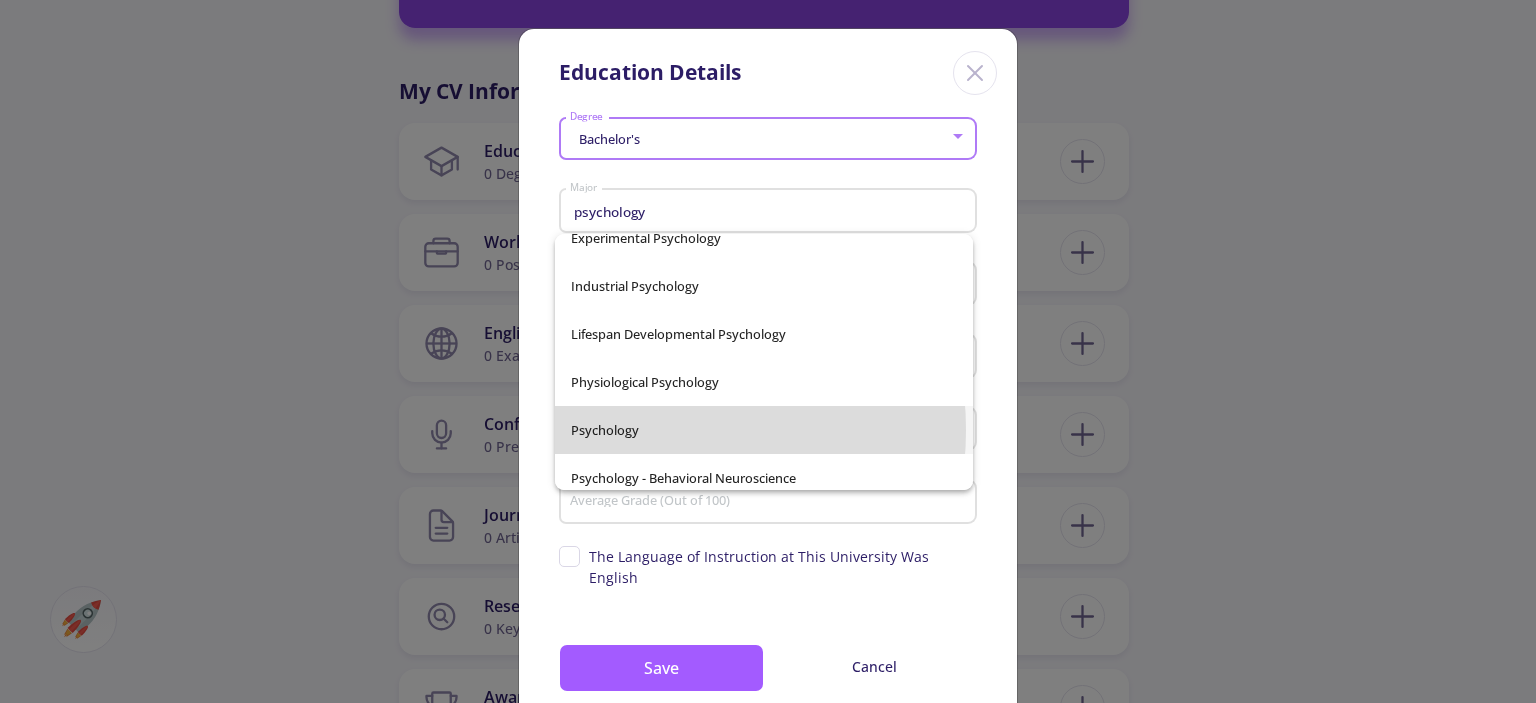 click on "Biopsychology   Clinical Psychology   Cognitive Psychology   Developmental Psychology   Educational Psychology   Experimental Psychology   Industrial Psychology   lifespan developmental psychology   Physiological Psychology   Psychology   Psychology - Behavioral Neuroscience   Psychology - Clinical Psychology   Psychology (Clinical)   Social Psychology" at bounding box center (764, 362) 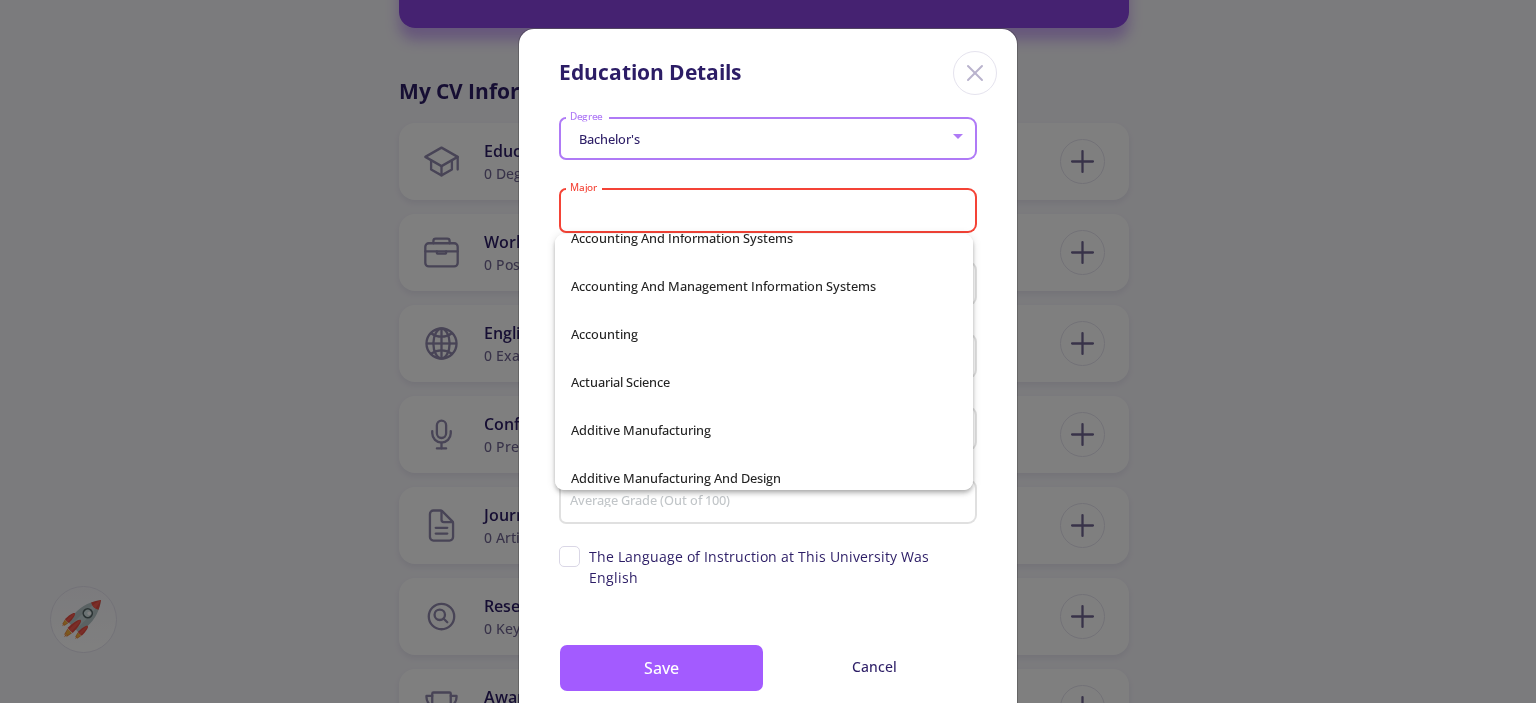 scroll, scrollTop: 41012, scrollLeft: 0, axis: vertical 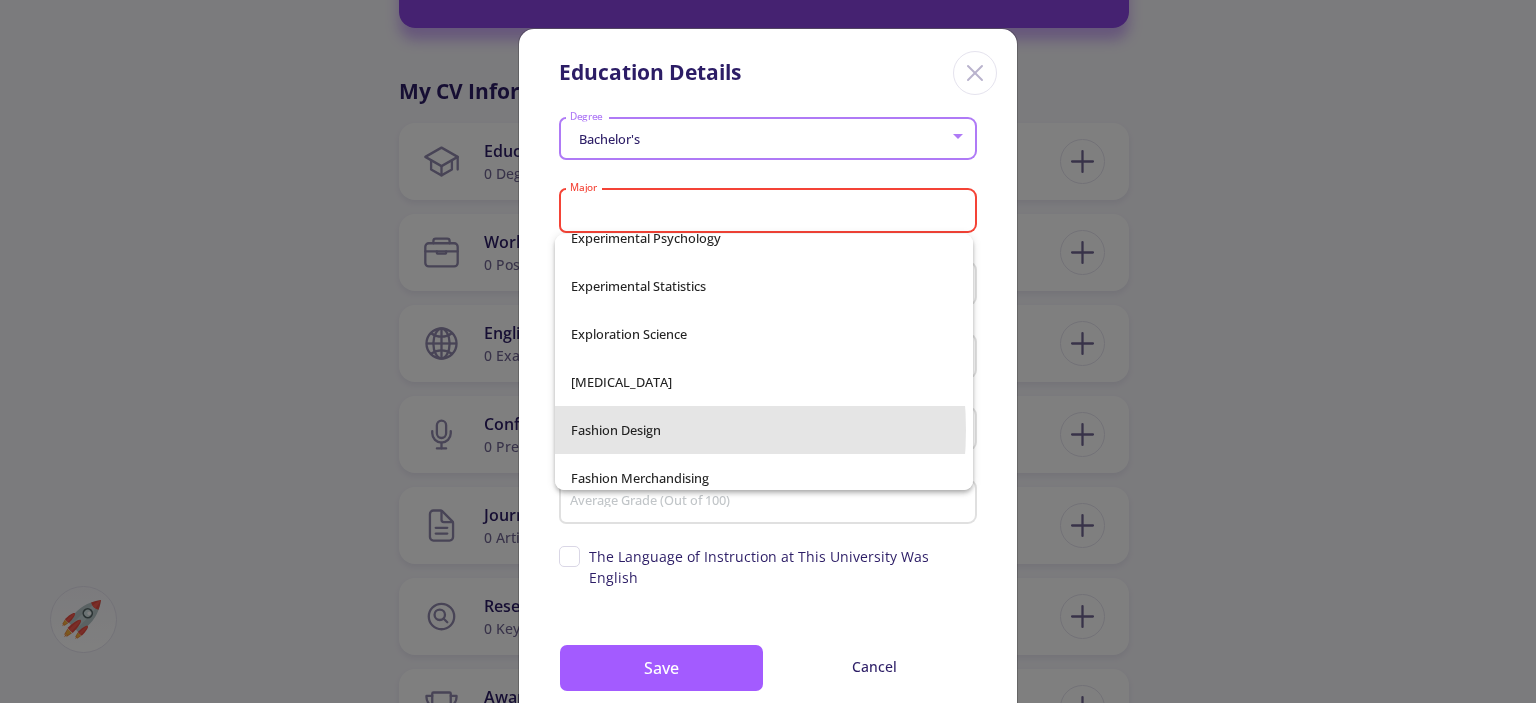 click on "Fashion Design" at bounding box center (764, 430) 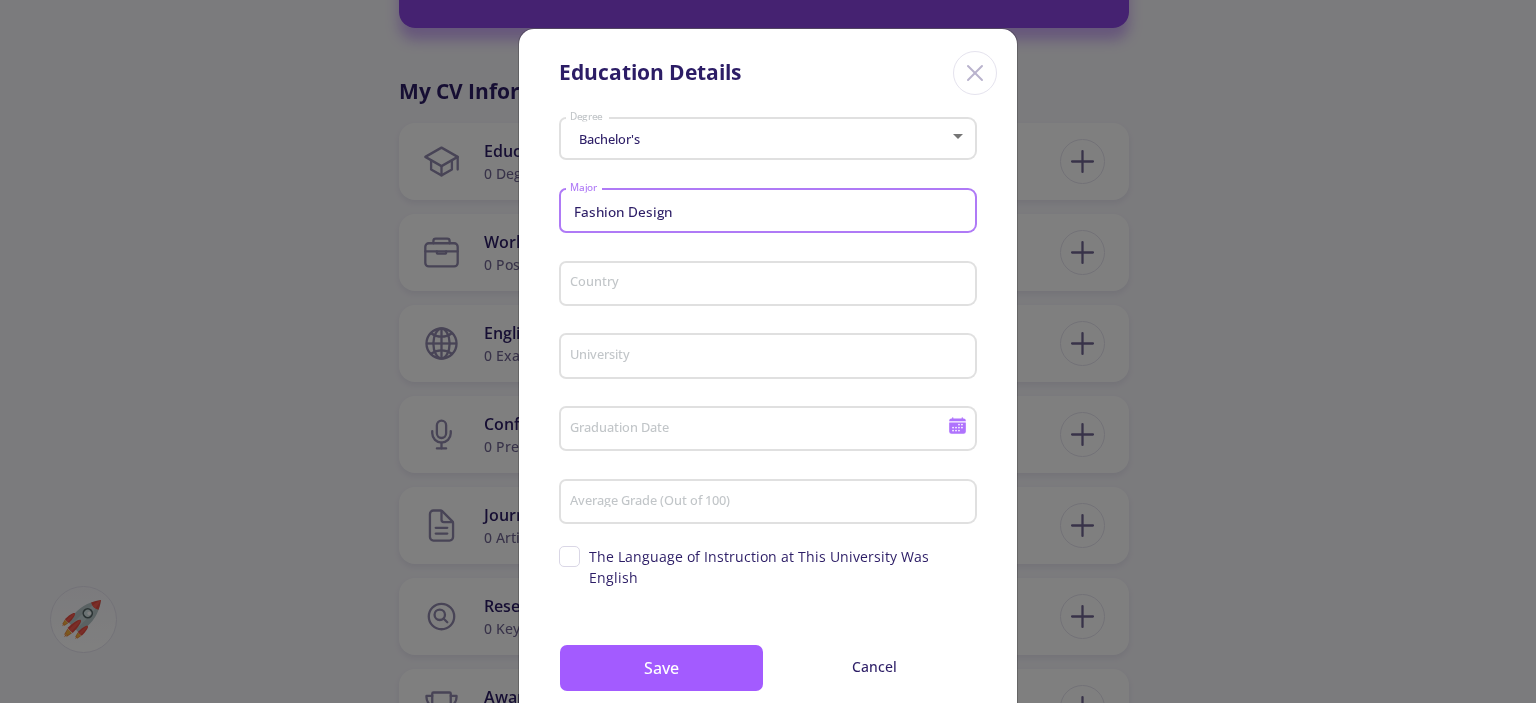 drag, startPoint x: 678, startPoint y: 209, endPoint x: 538, endPoint y: 215, distance: 140.12851 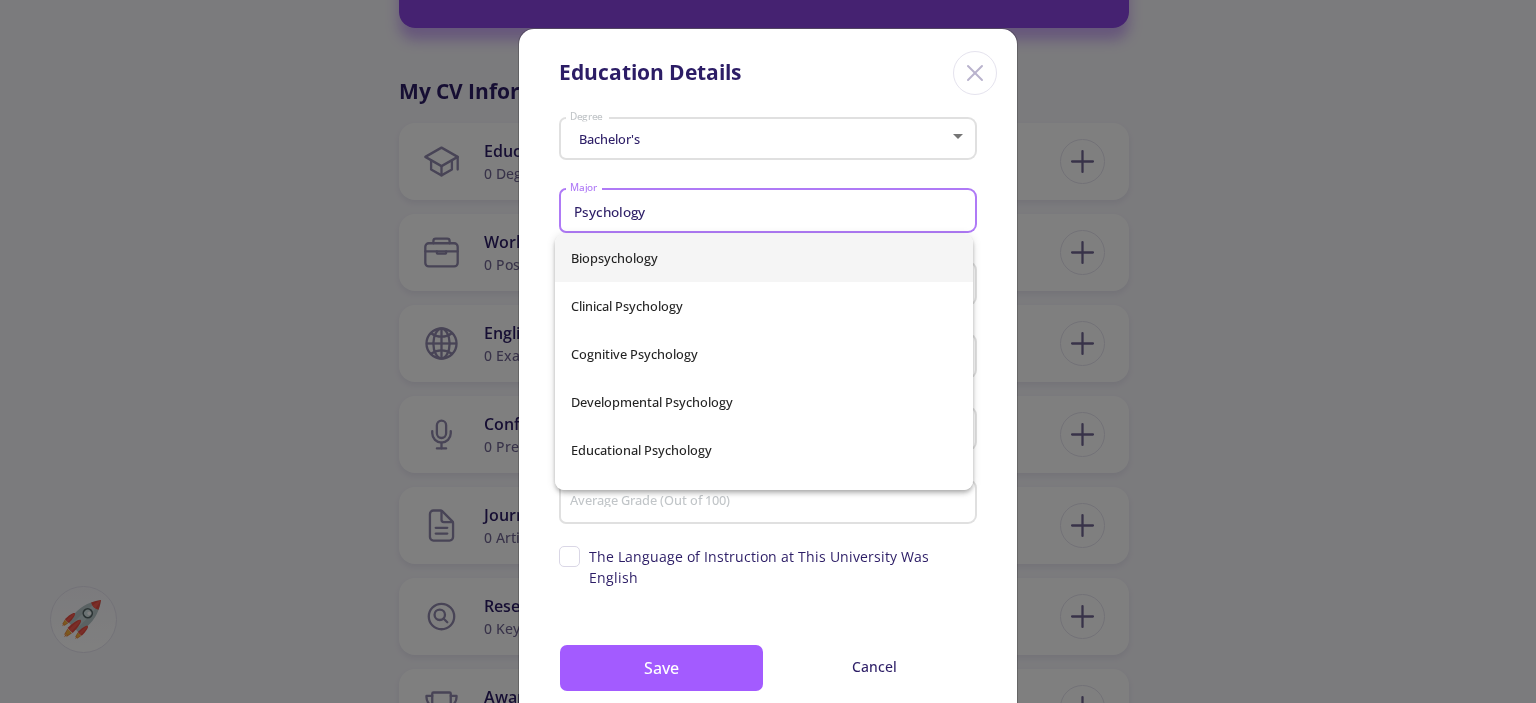 type on "Psychology" 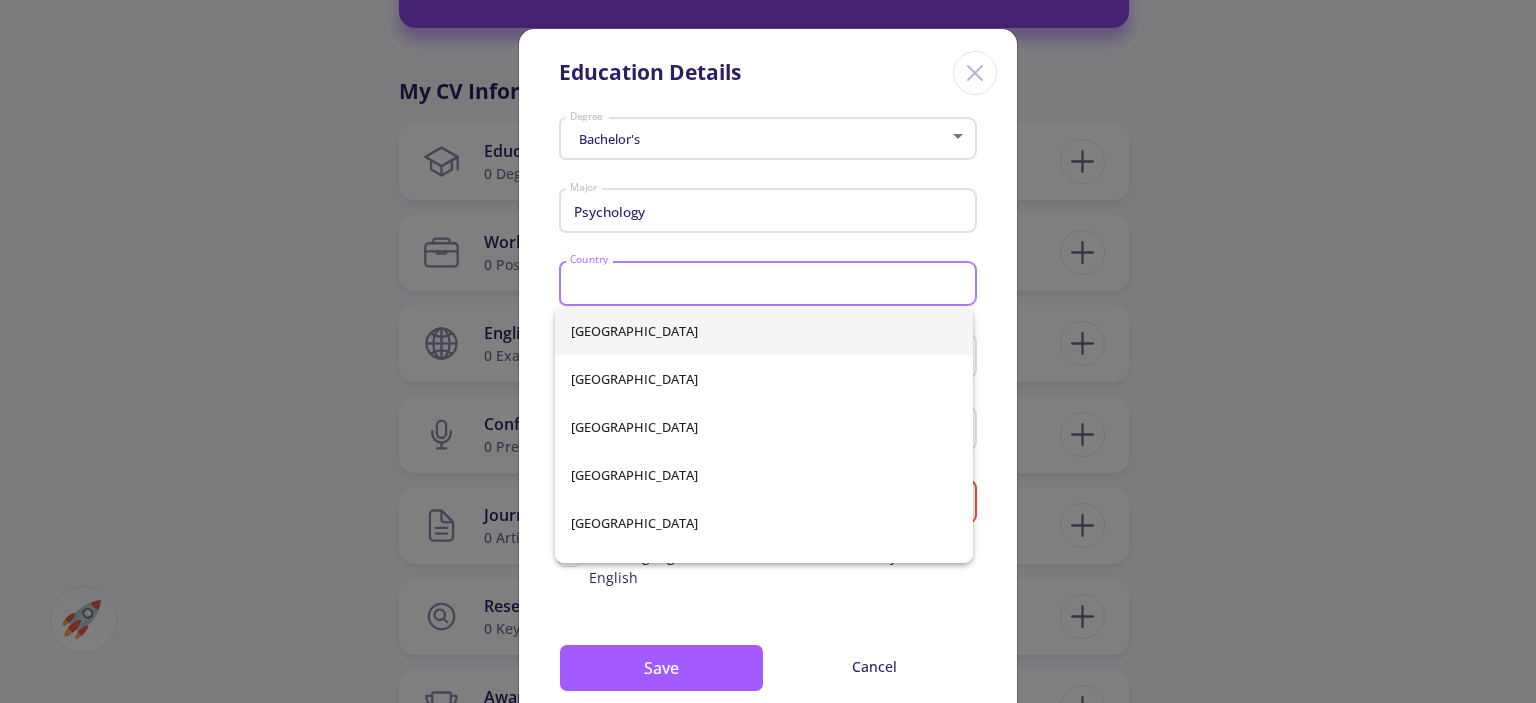 click on "Country" at bounding box center (771, 285) 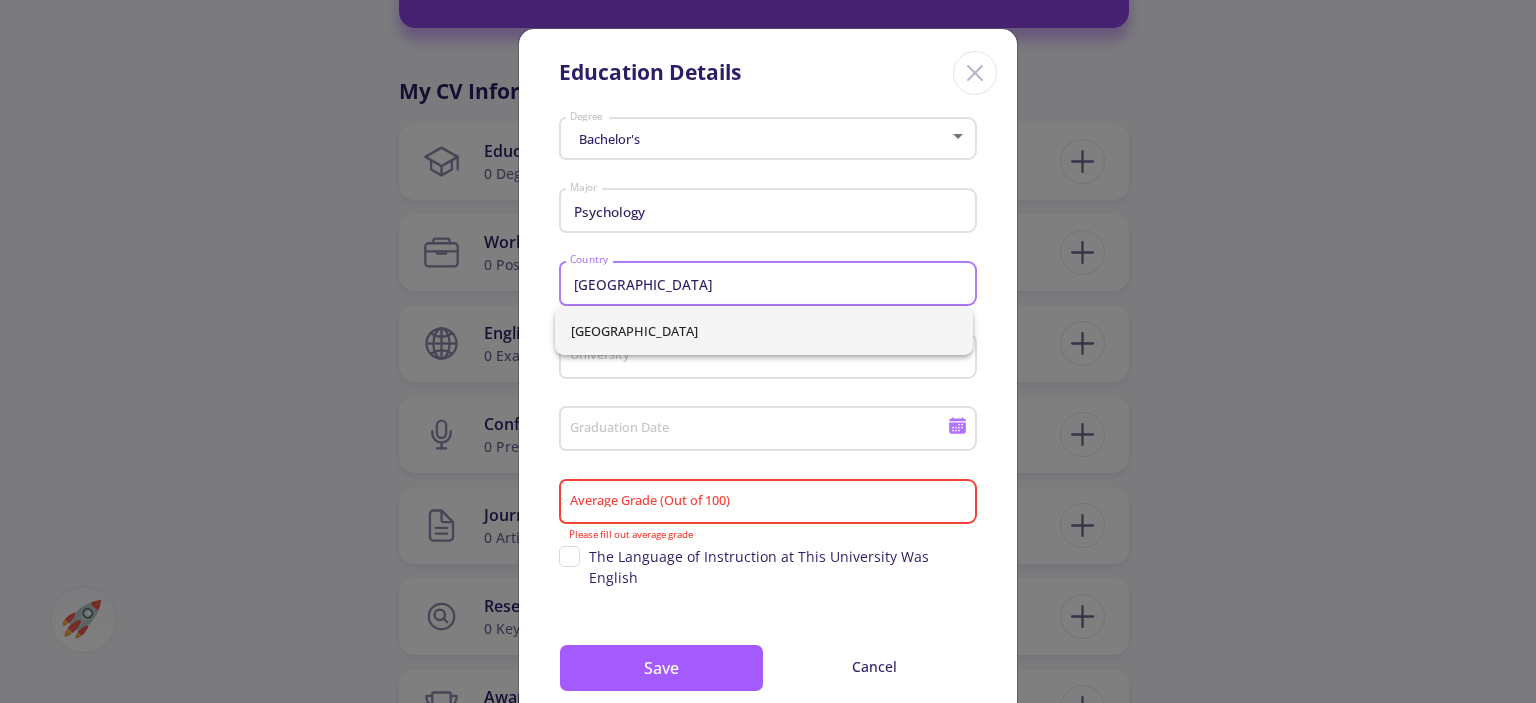 type on "[GEOGRAPHIC_DATA]" 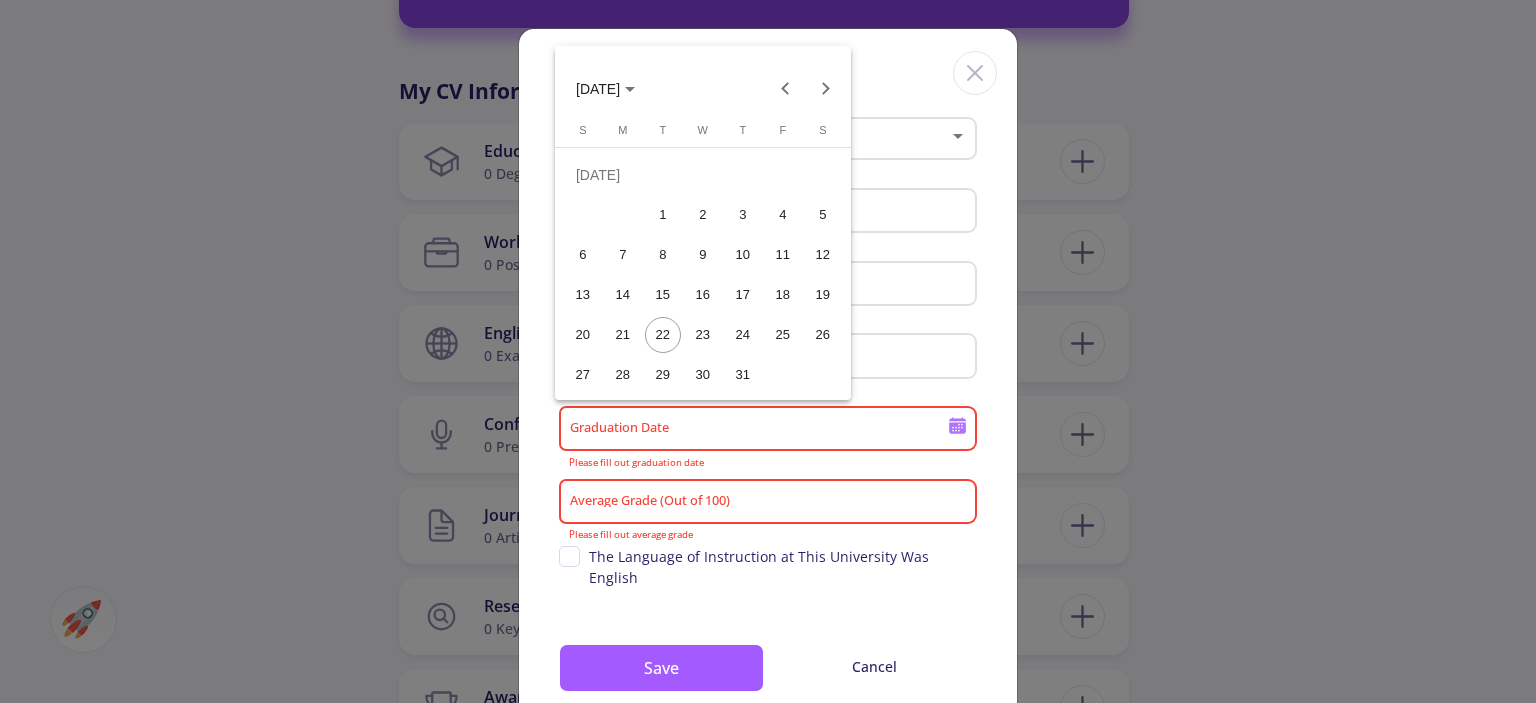click at bounding box center (768, 351) 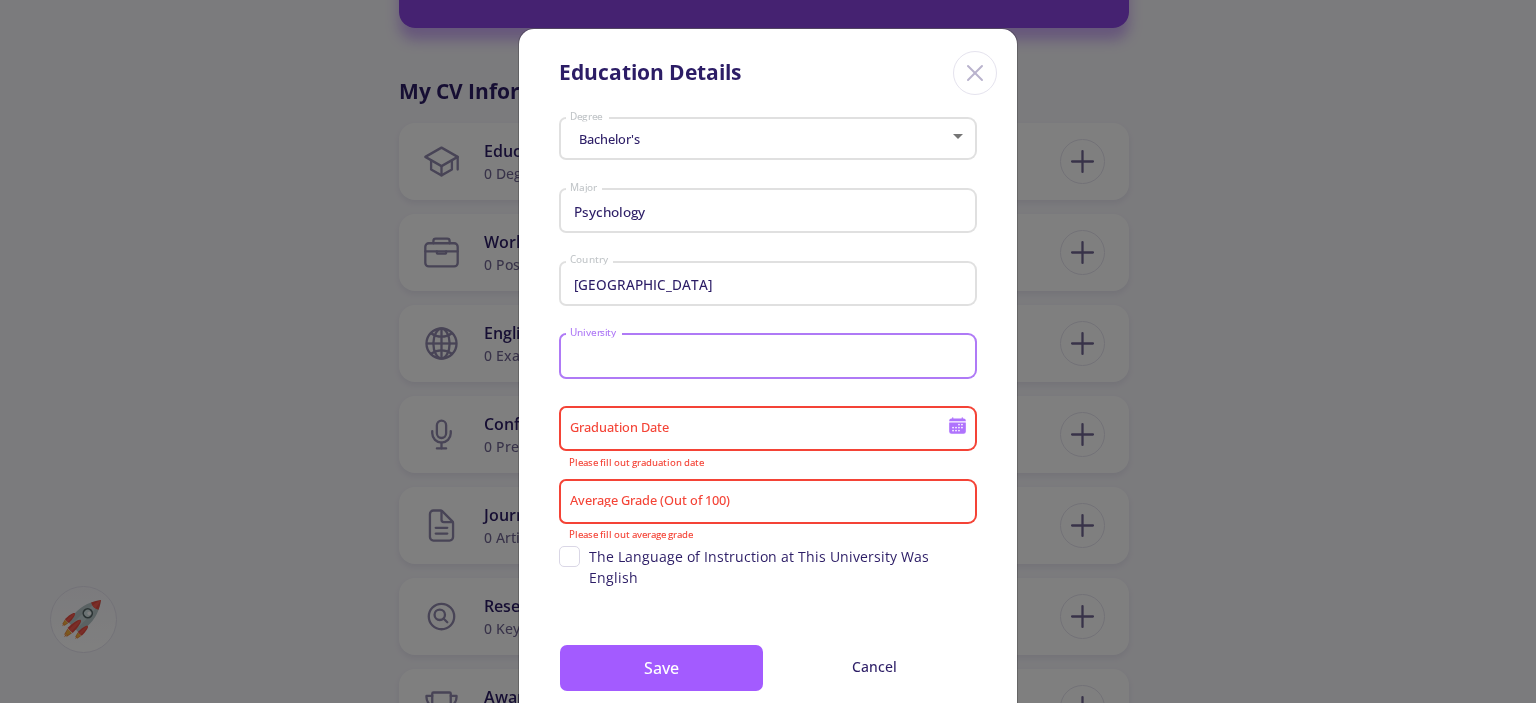 click on "University" at bounding box center (771, 357) 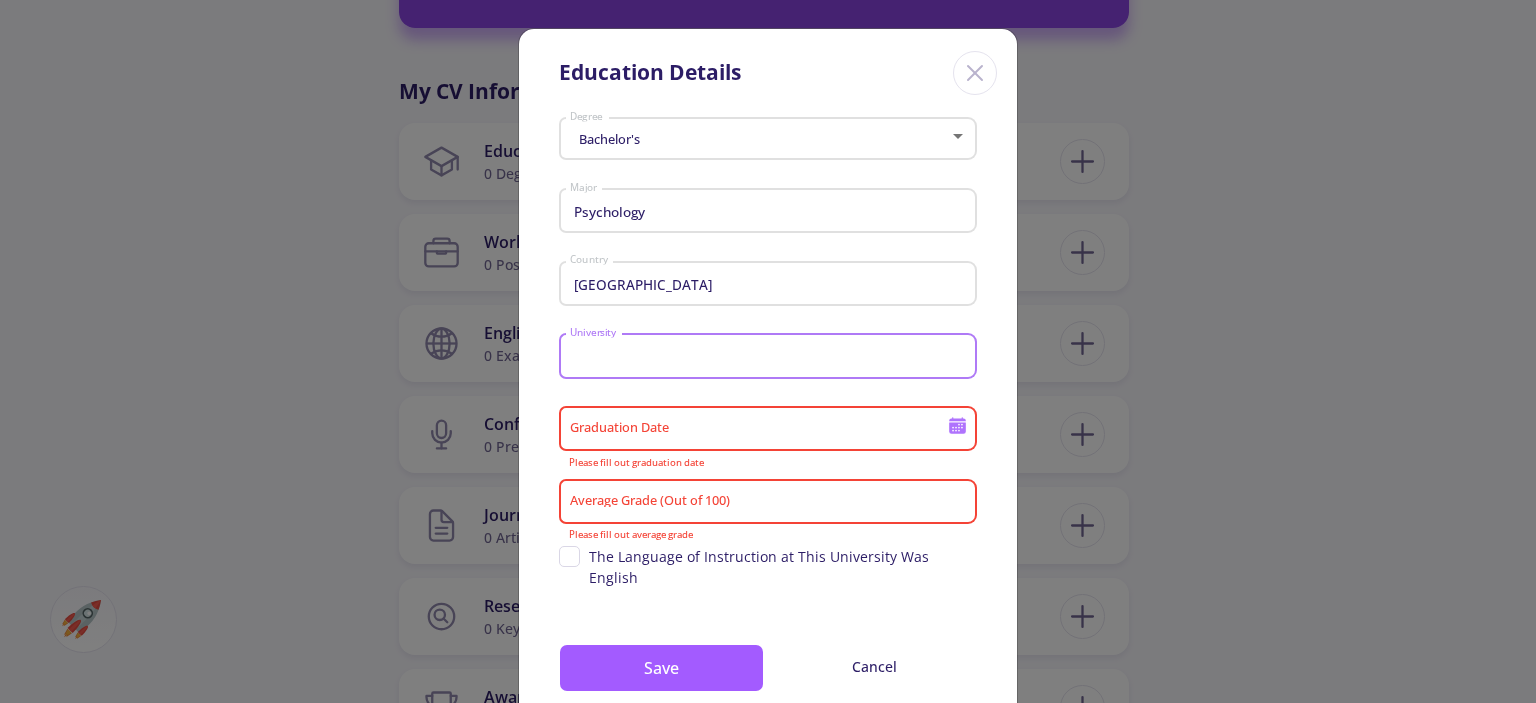 type on "A" 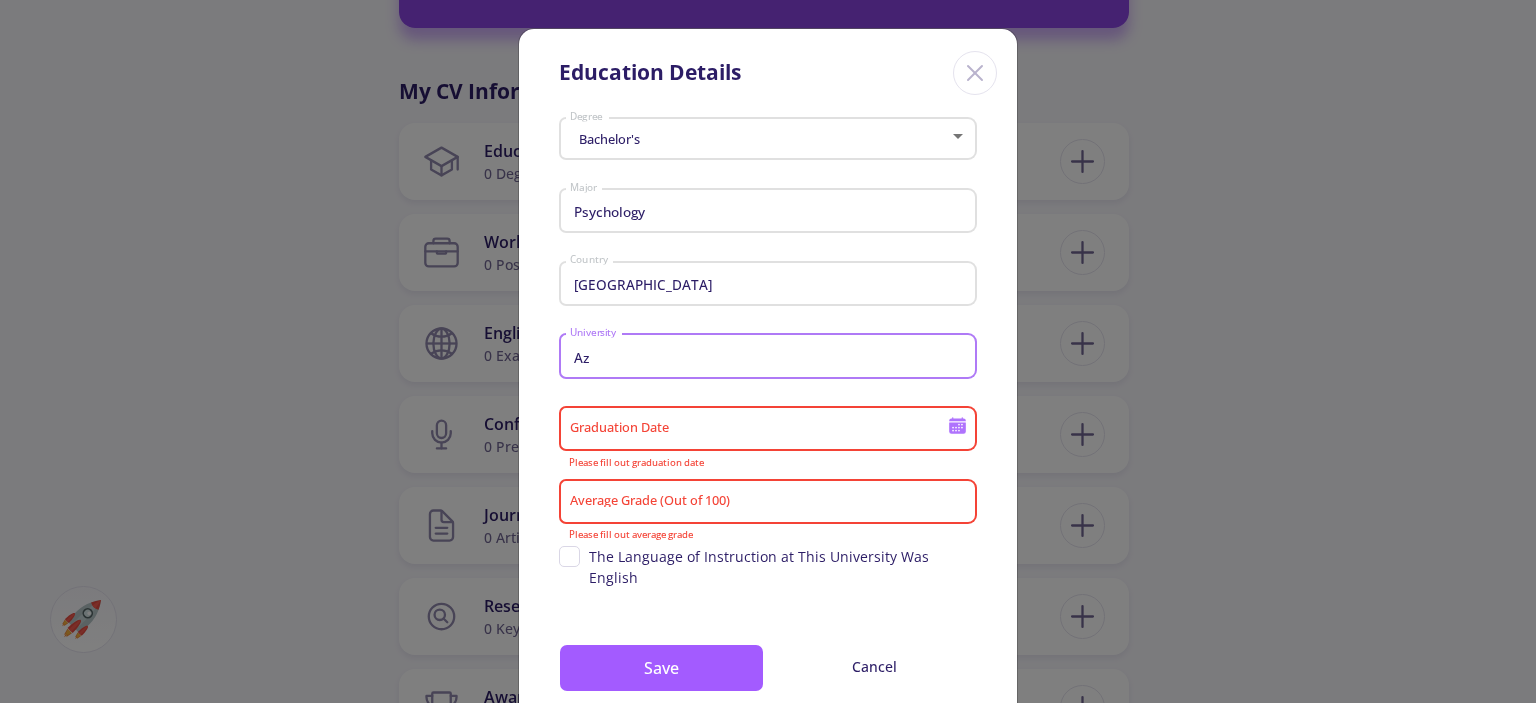 type on "A" 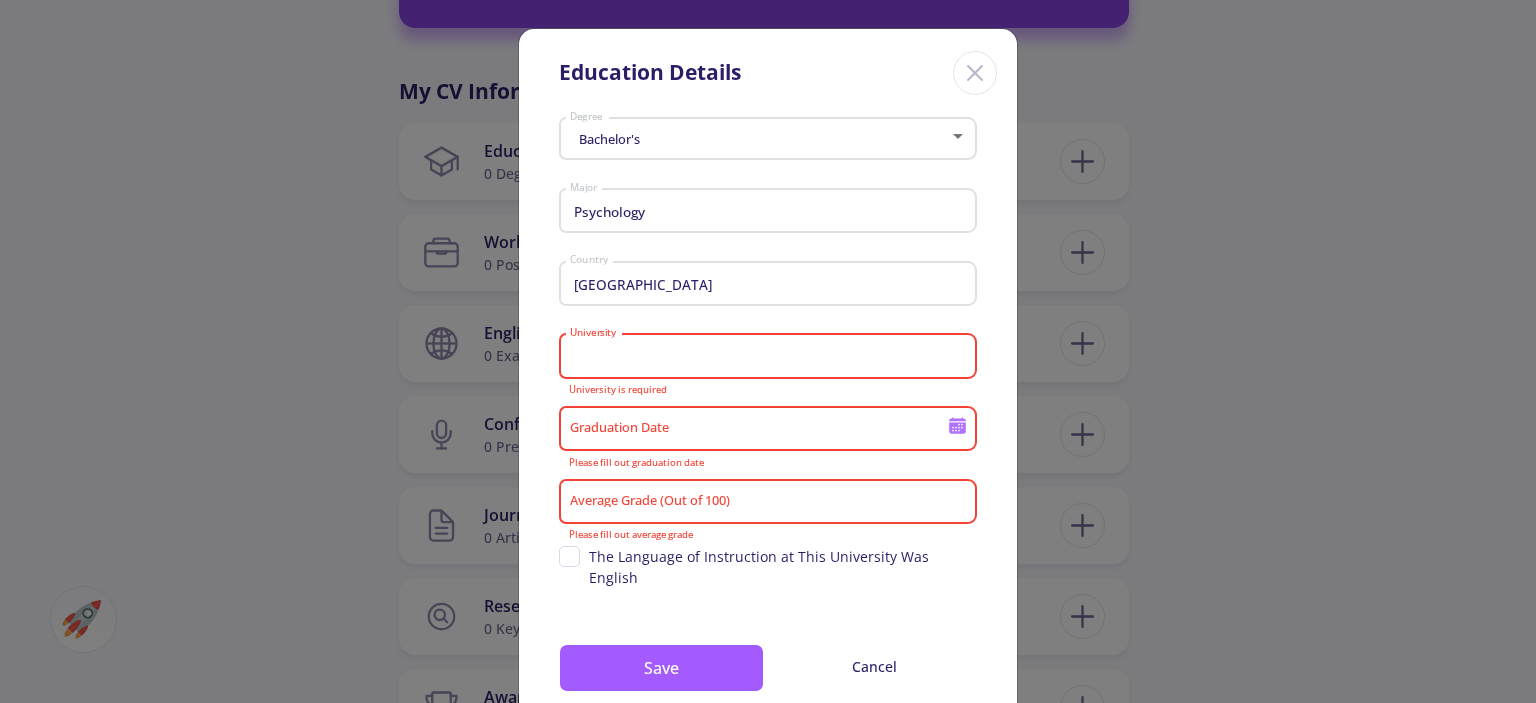 click on "University" 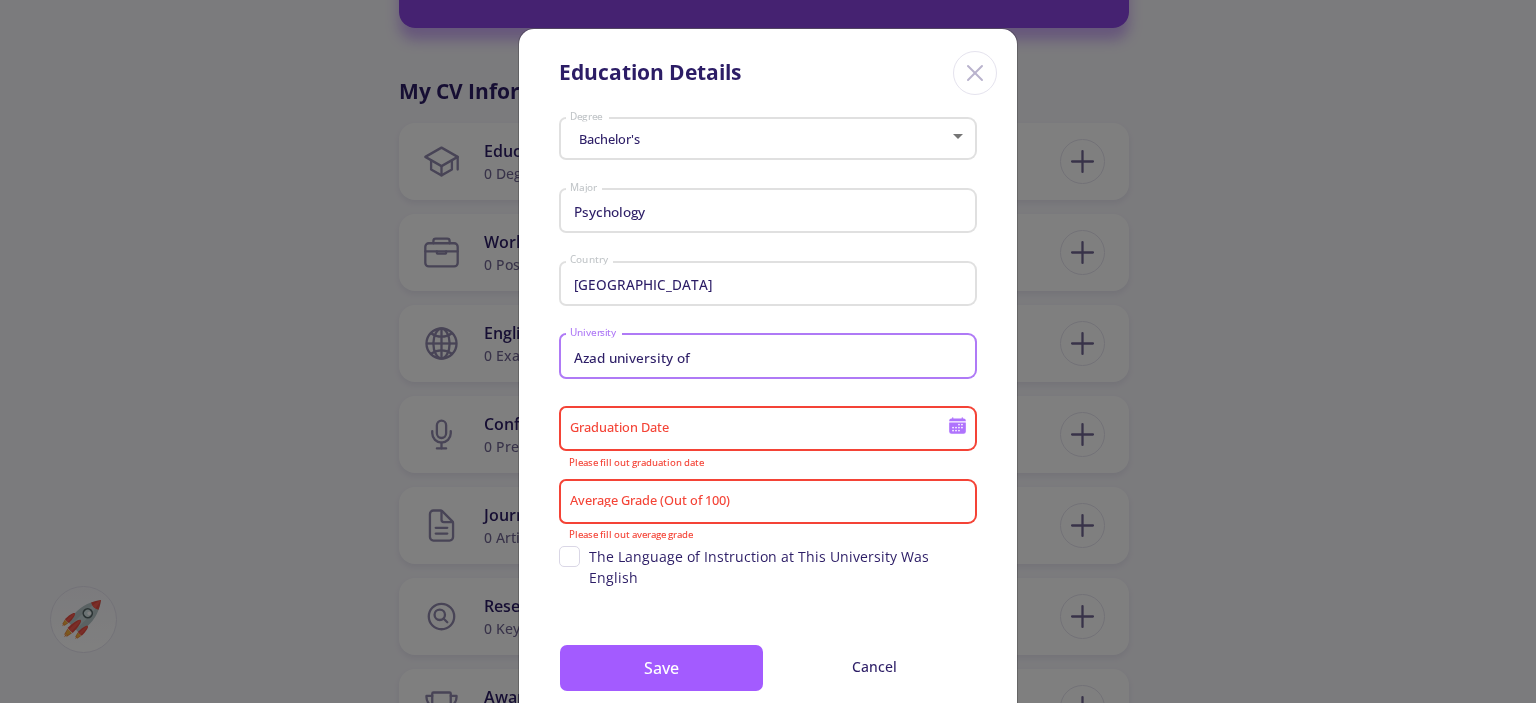 click on "Azad university of" at bounding box center (771, 357) 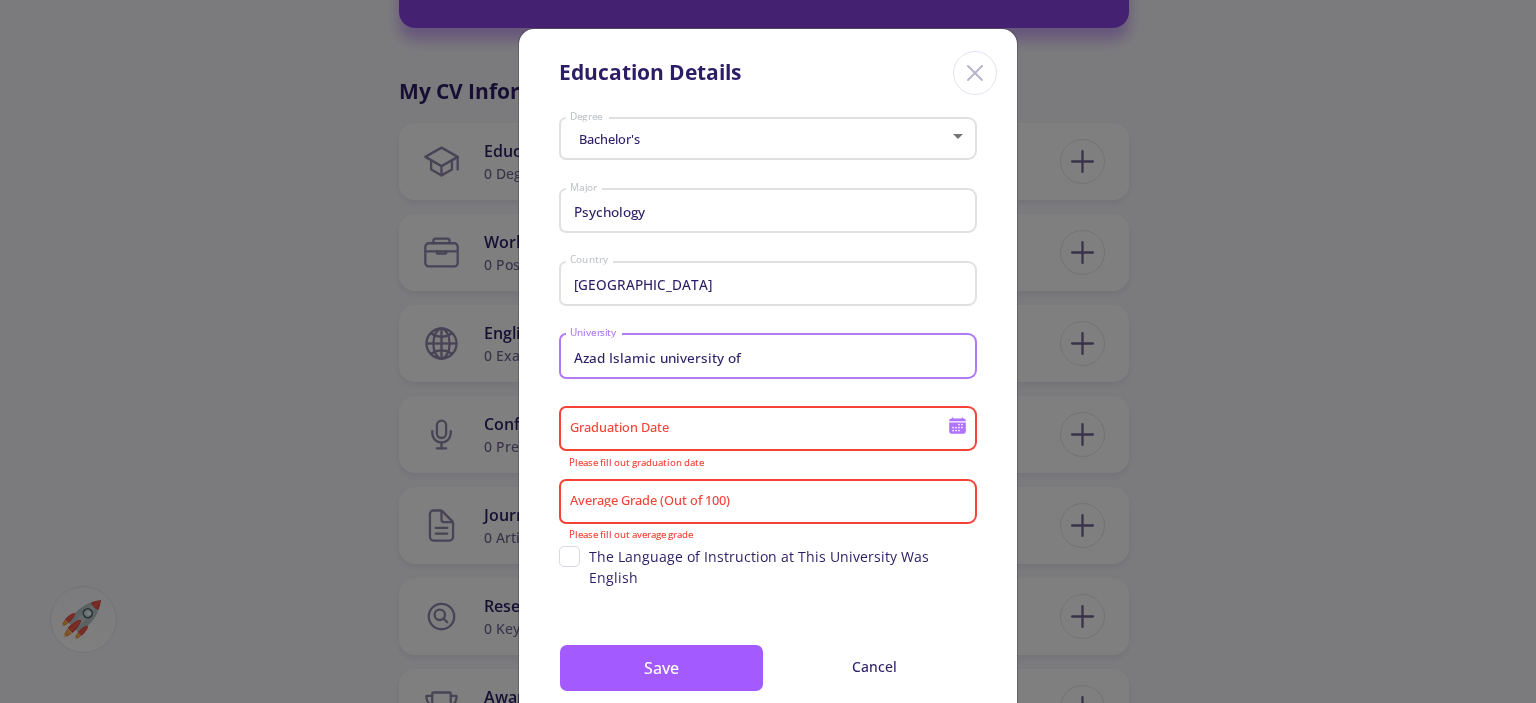 click on "Azad Islamic university of" at bounding box center [771, 357] 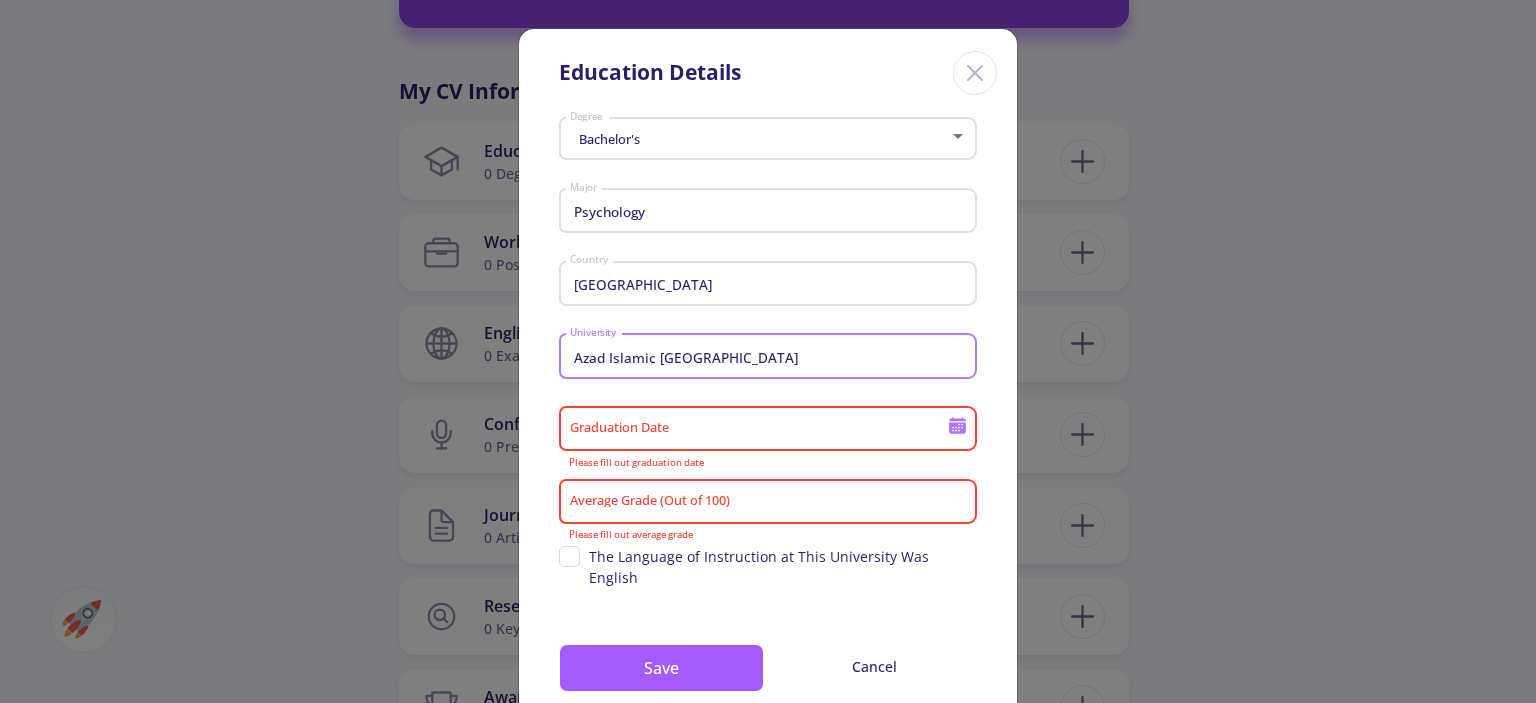 type on "Azad Islamic [GEOGRAPHIC_DATA]" 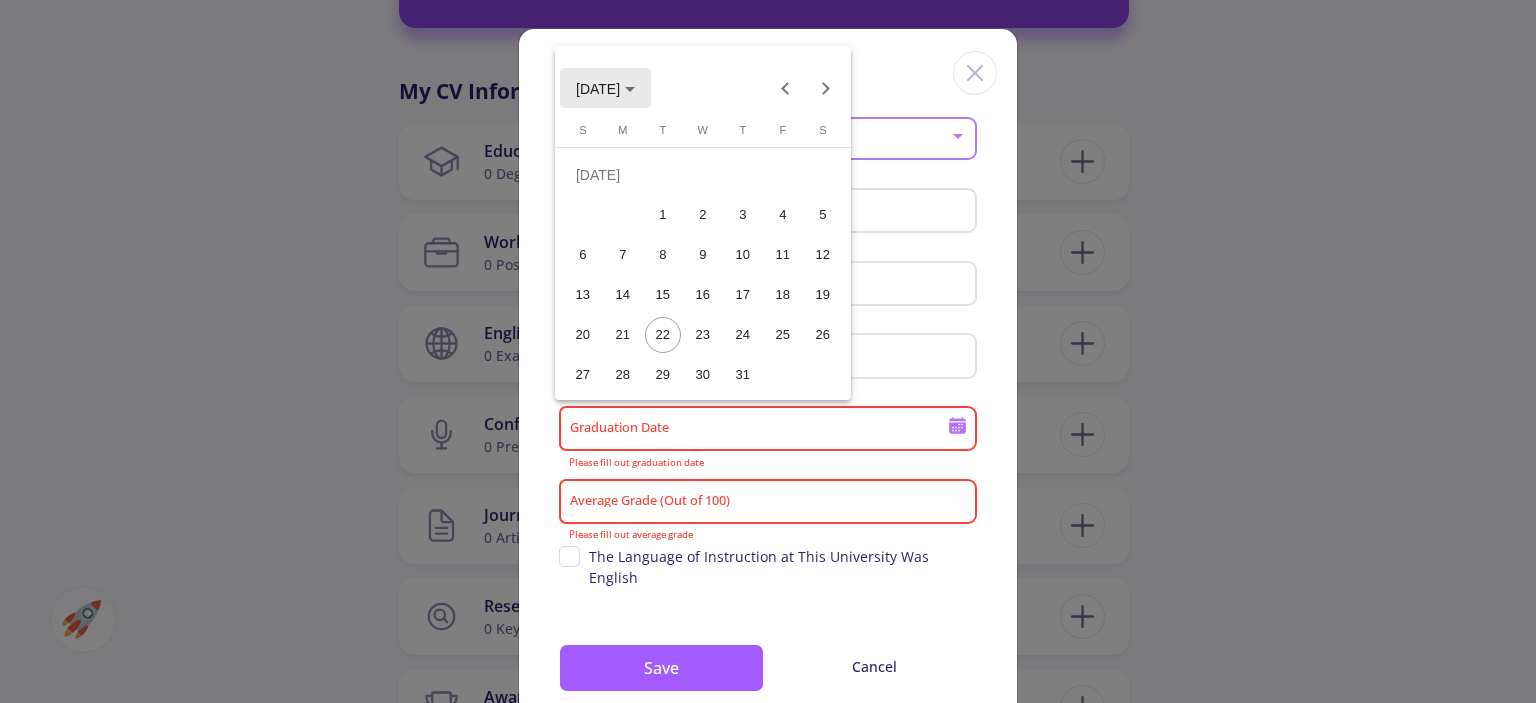click on "[DATE]" at bounding box center (605, 88) 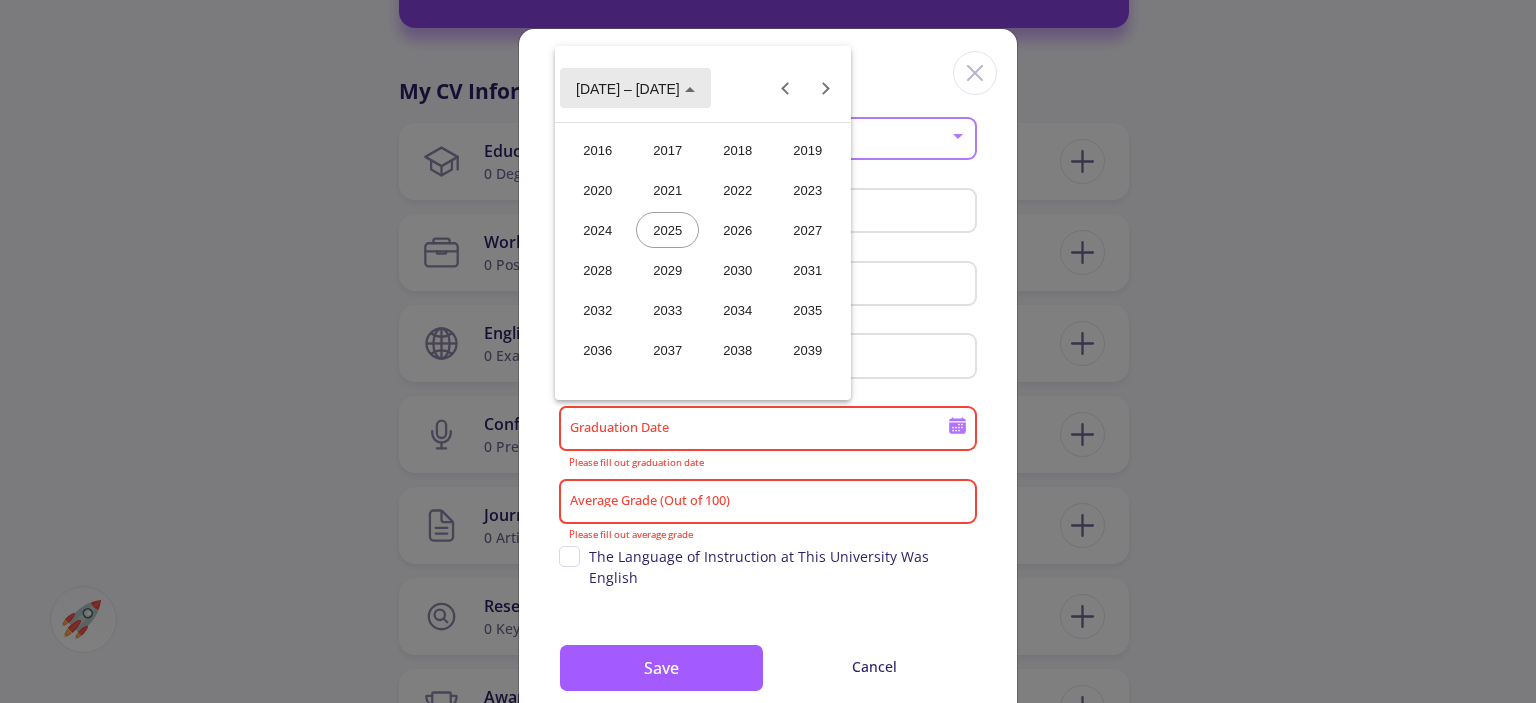 click on "[DATE] – [DATE]" at bounding box center [628, 89] 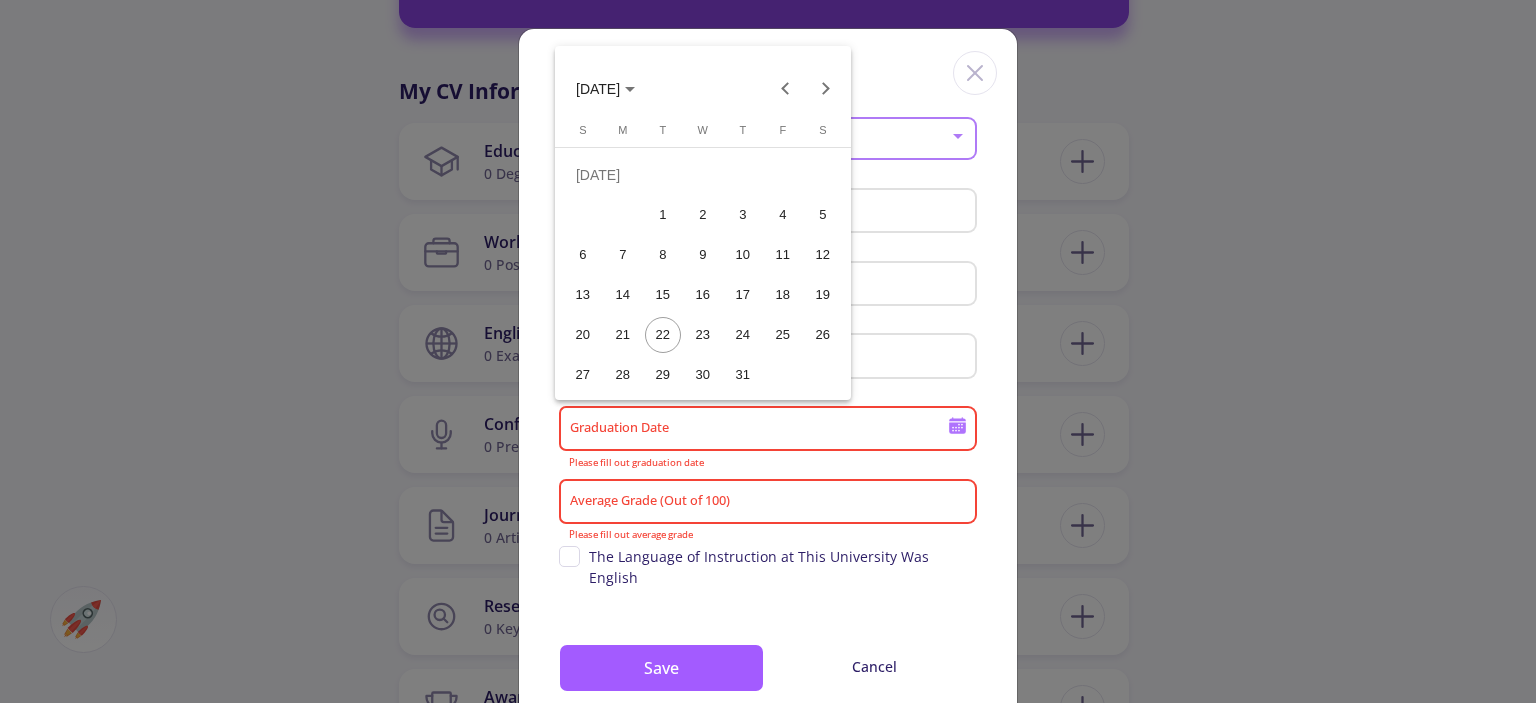 click on "[DATE]" at bounding box center [605, 88] 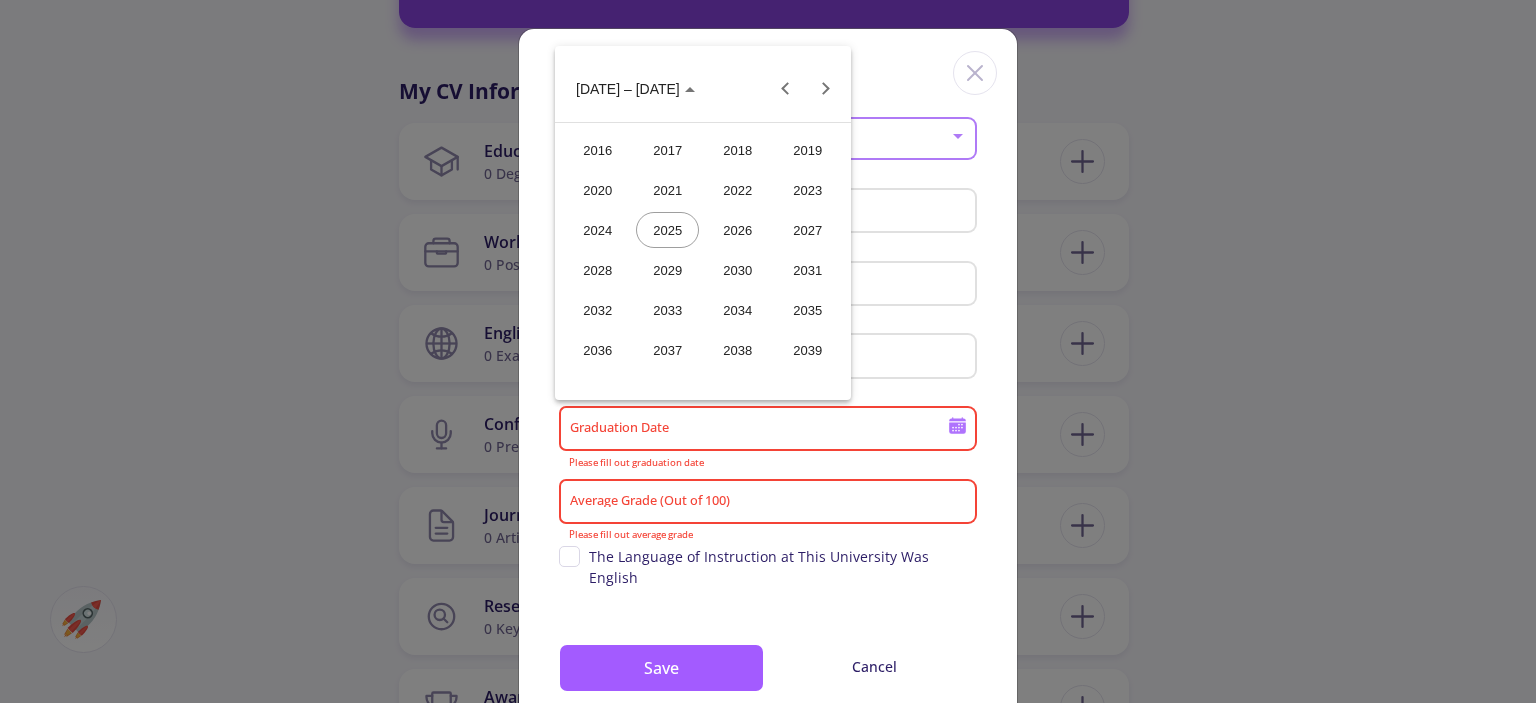 click on "2027" at bounding box center (807, 230) 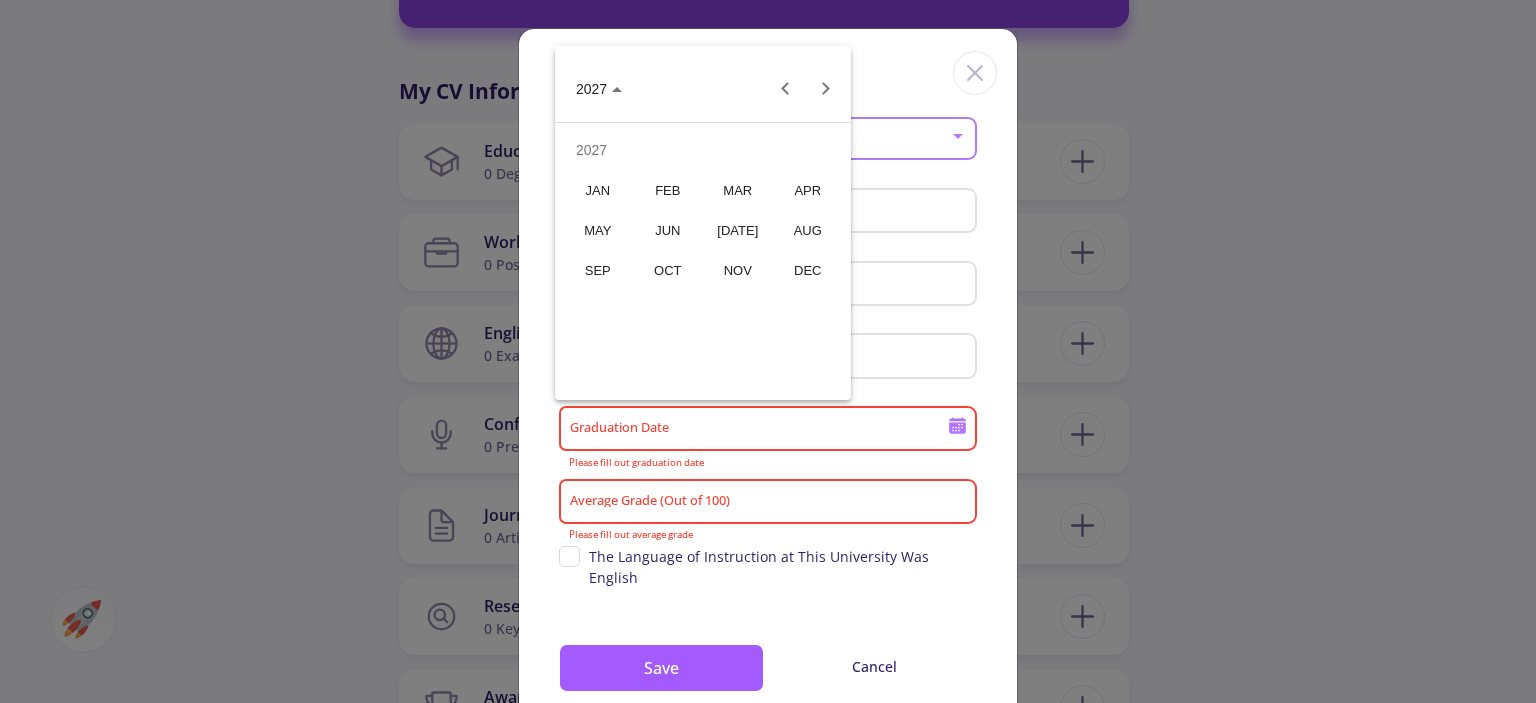 click on "[DATE]" at bounding box center [737, 230] 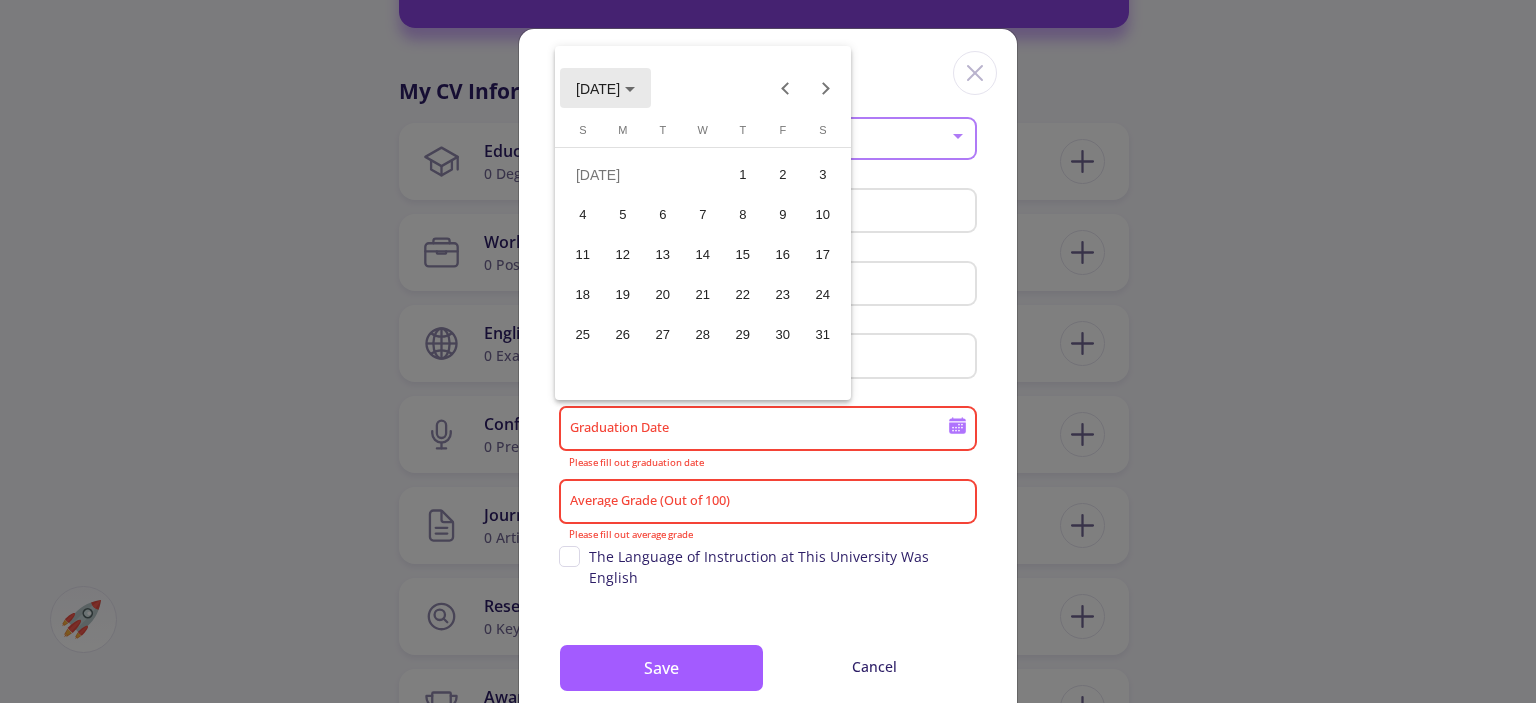 click on "[DATE]" at bounding box center (605, 88) 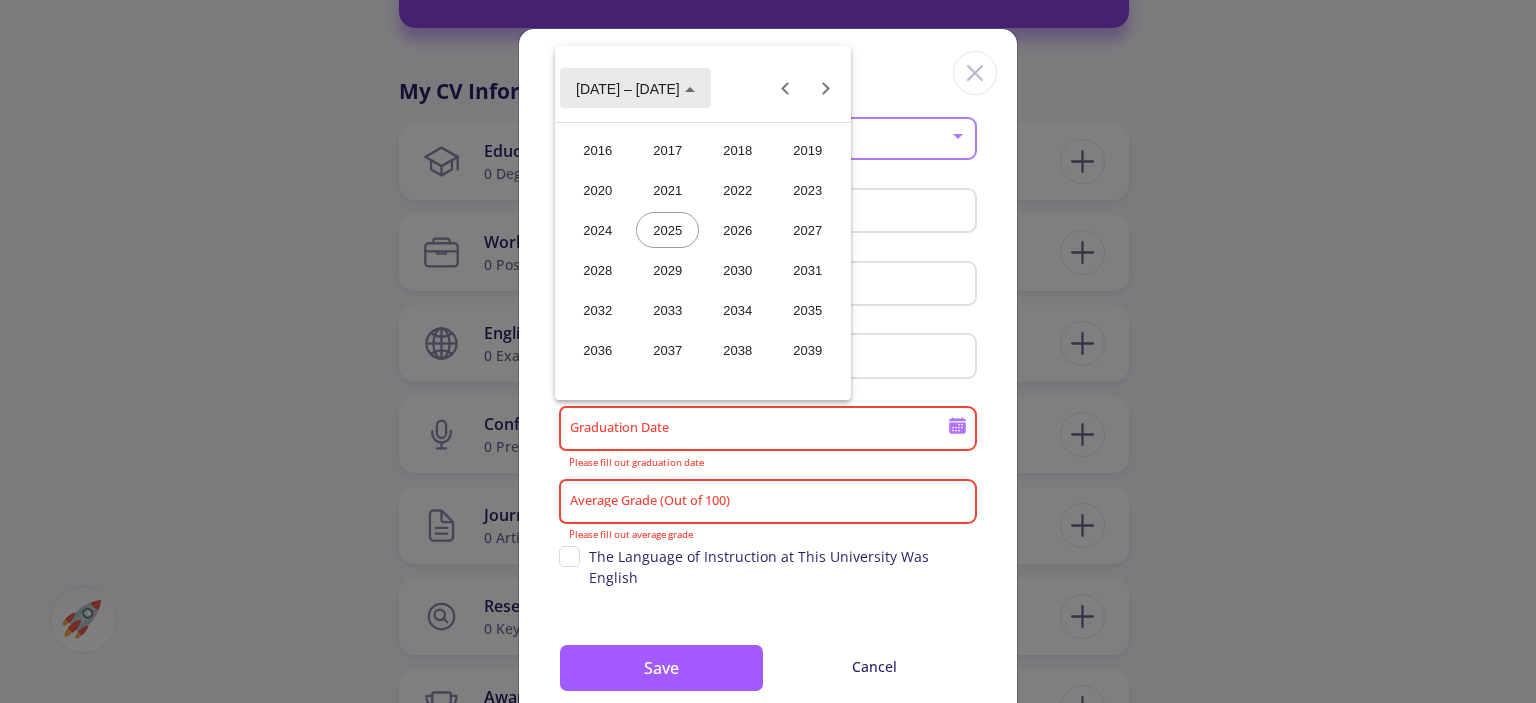 click on "[DATE] – [DATE]" at bounding box center [628, 89] 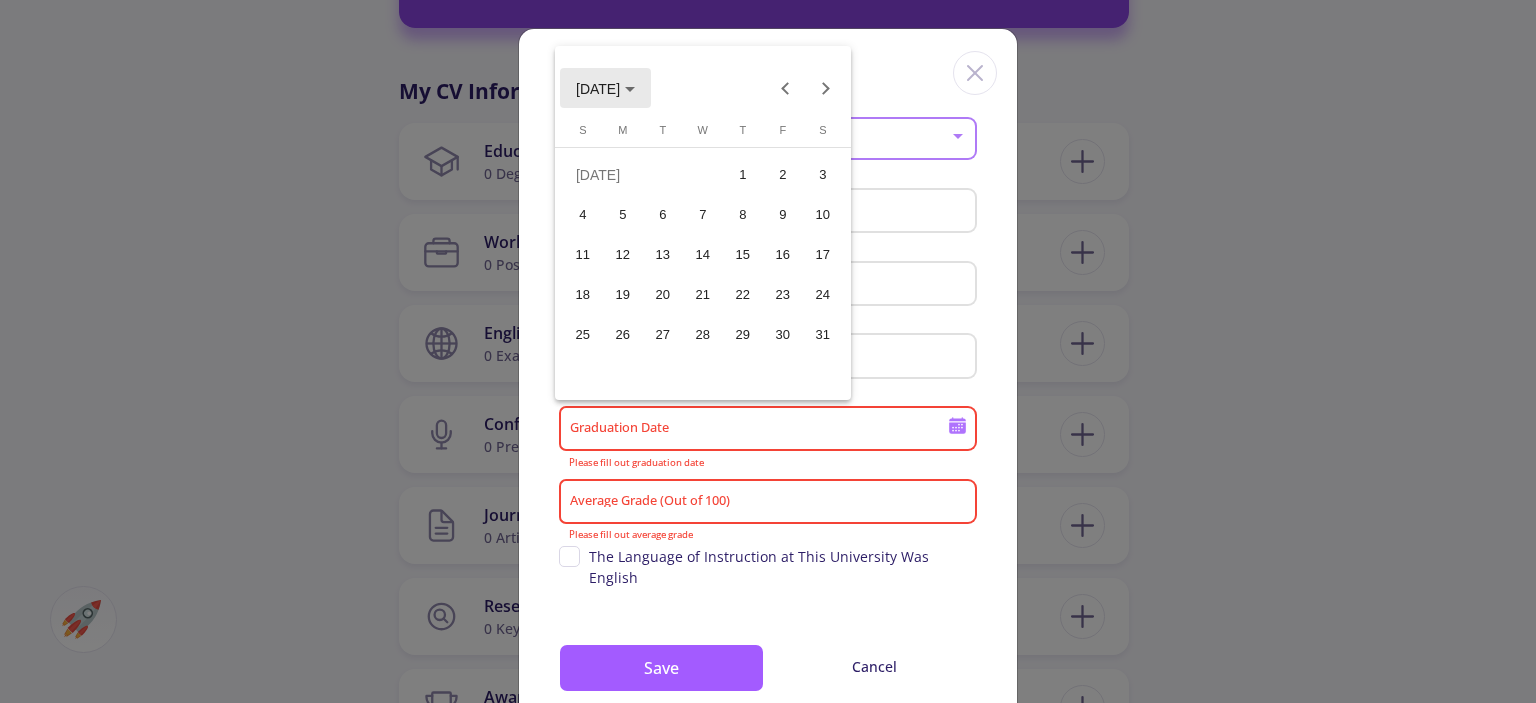 click on "[DATE]" at bounding box center [605, 88] 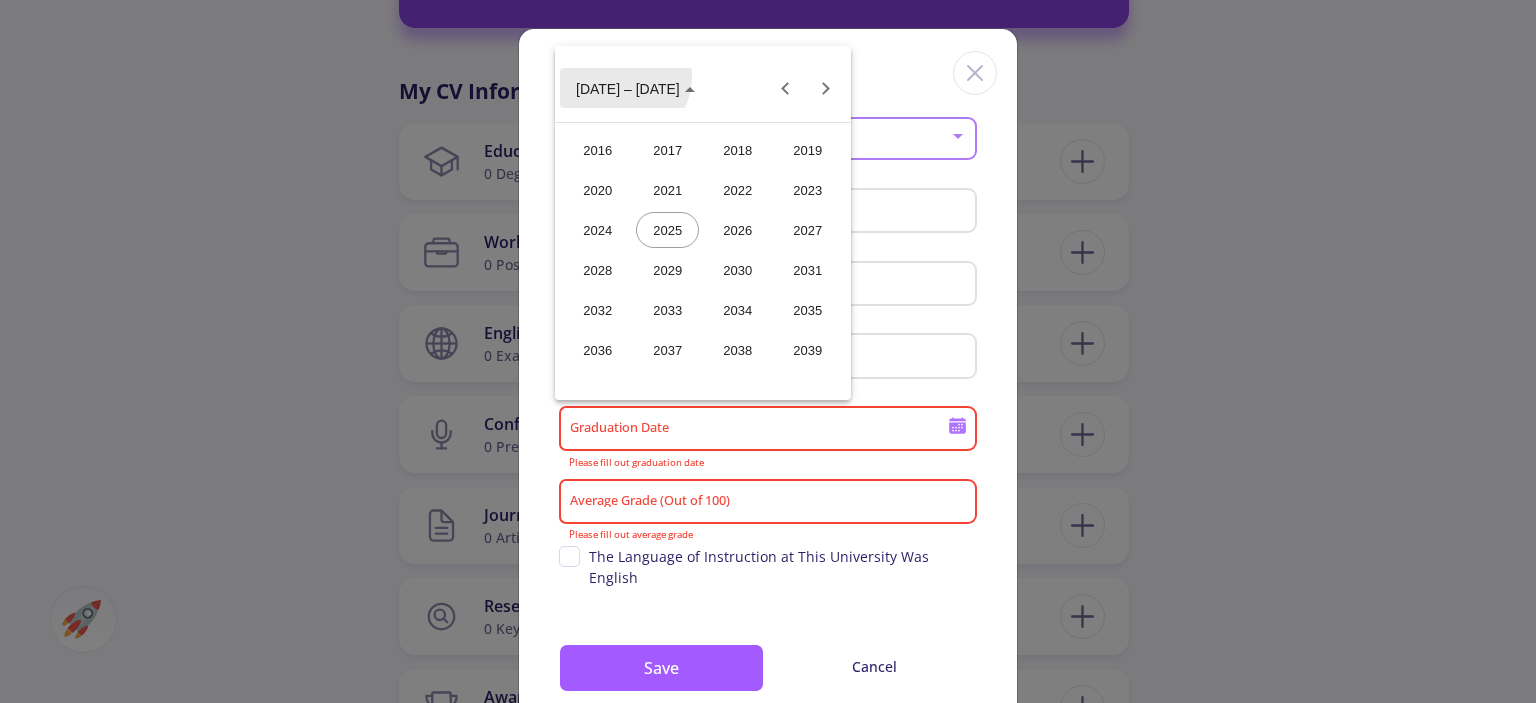 click on "[DATE] – [DATE]" at bounding box center [635, 88] 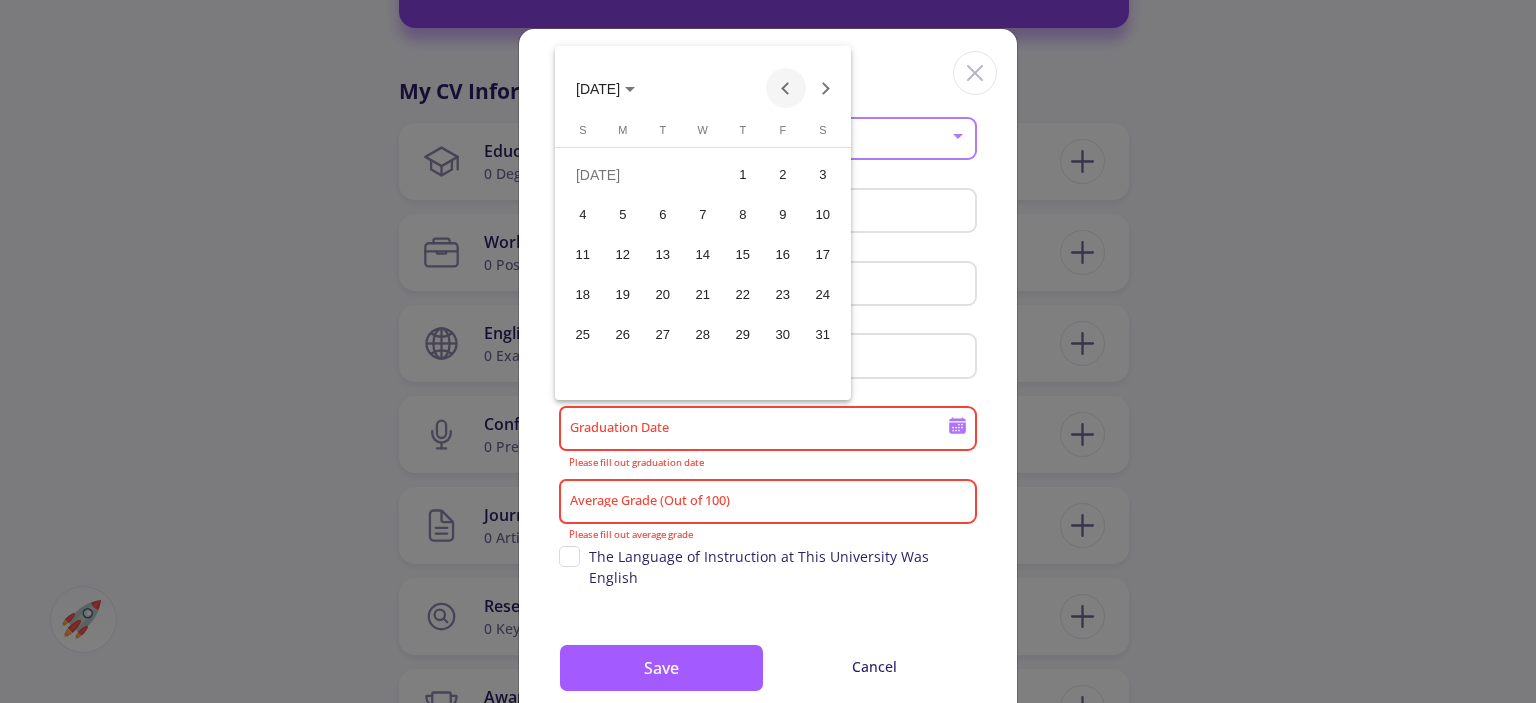 click at bounding box center [786, 88] 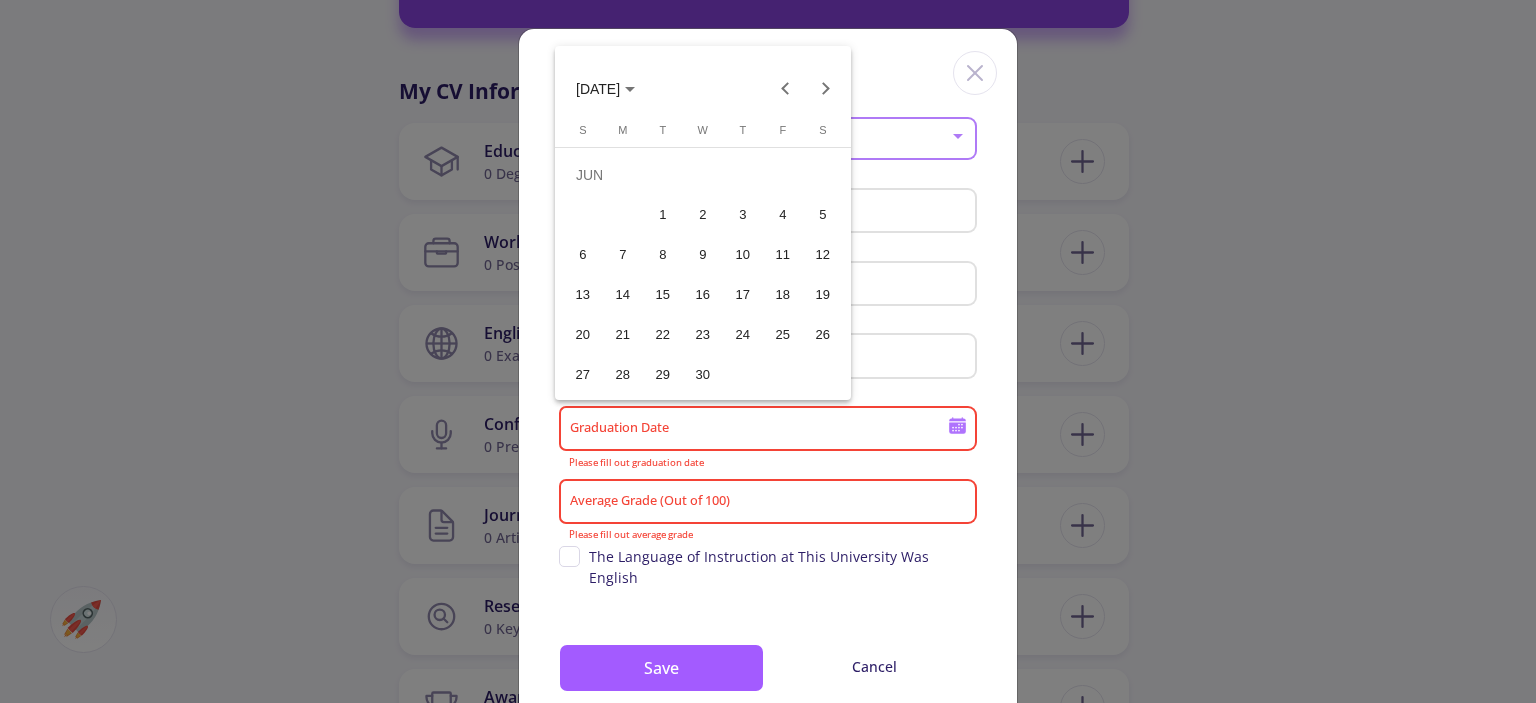 click on "1" at bounding box center [663, 215] 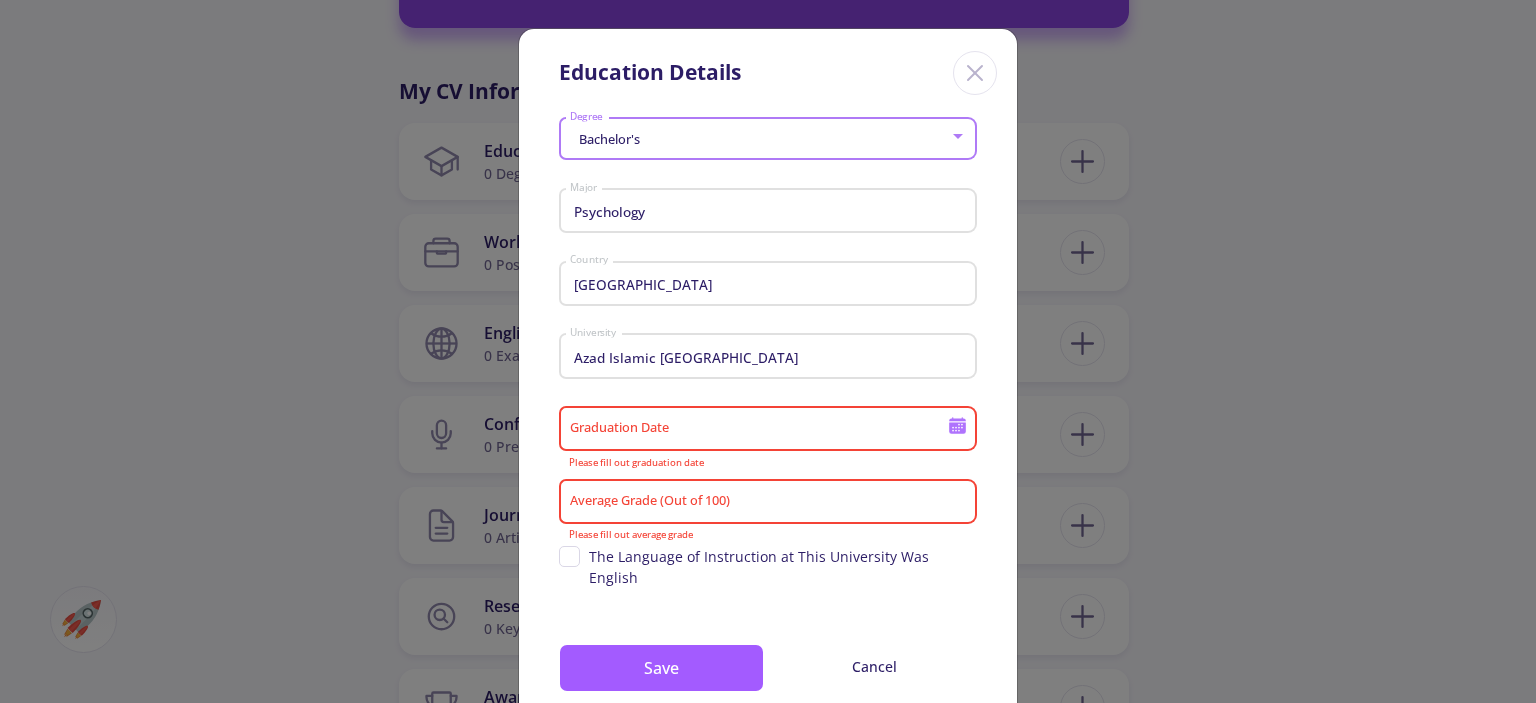 type on "[DATE]" 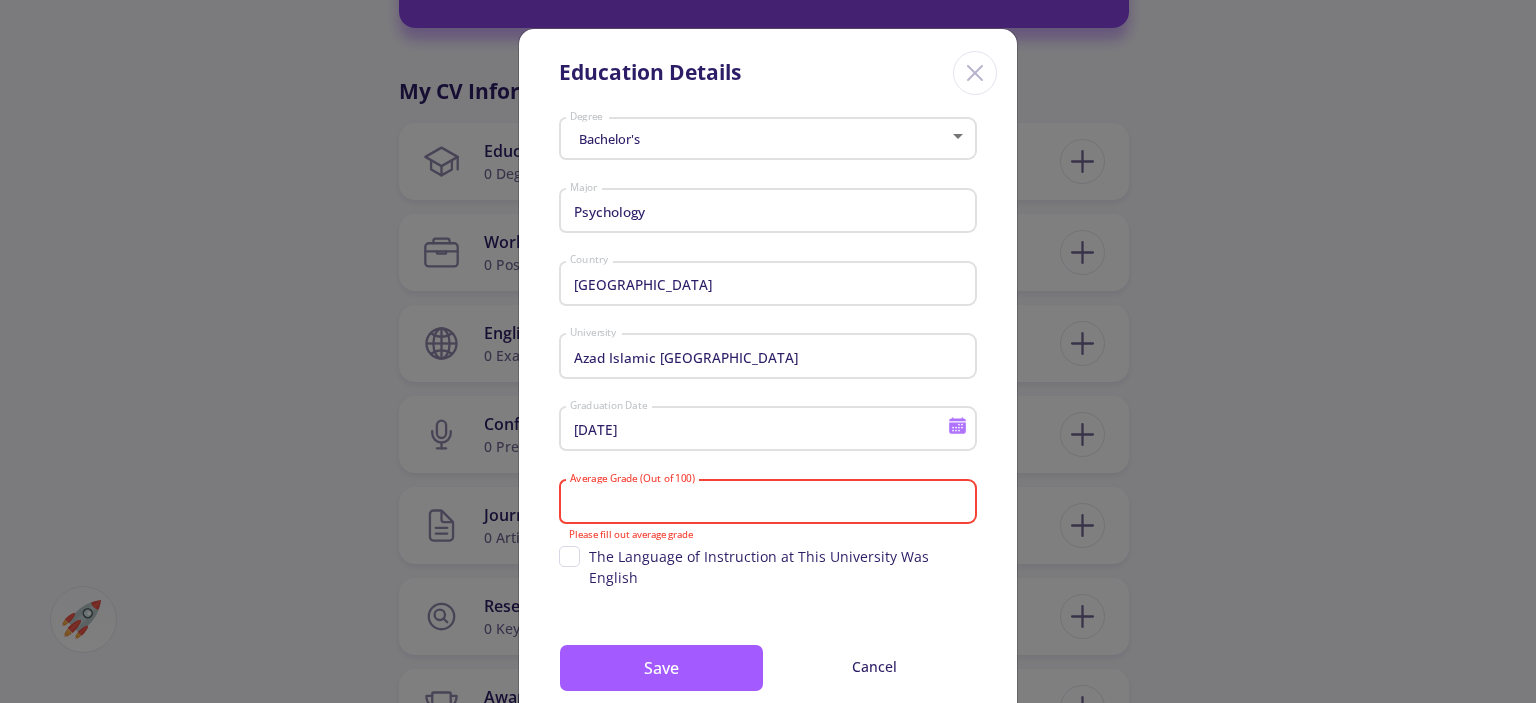 click on "Average Grade (Out of 100)" at bounding box center [771, 503] 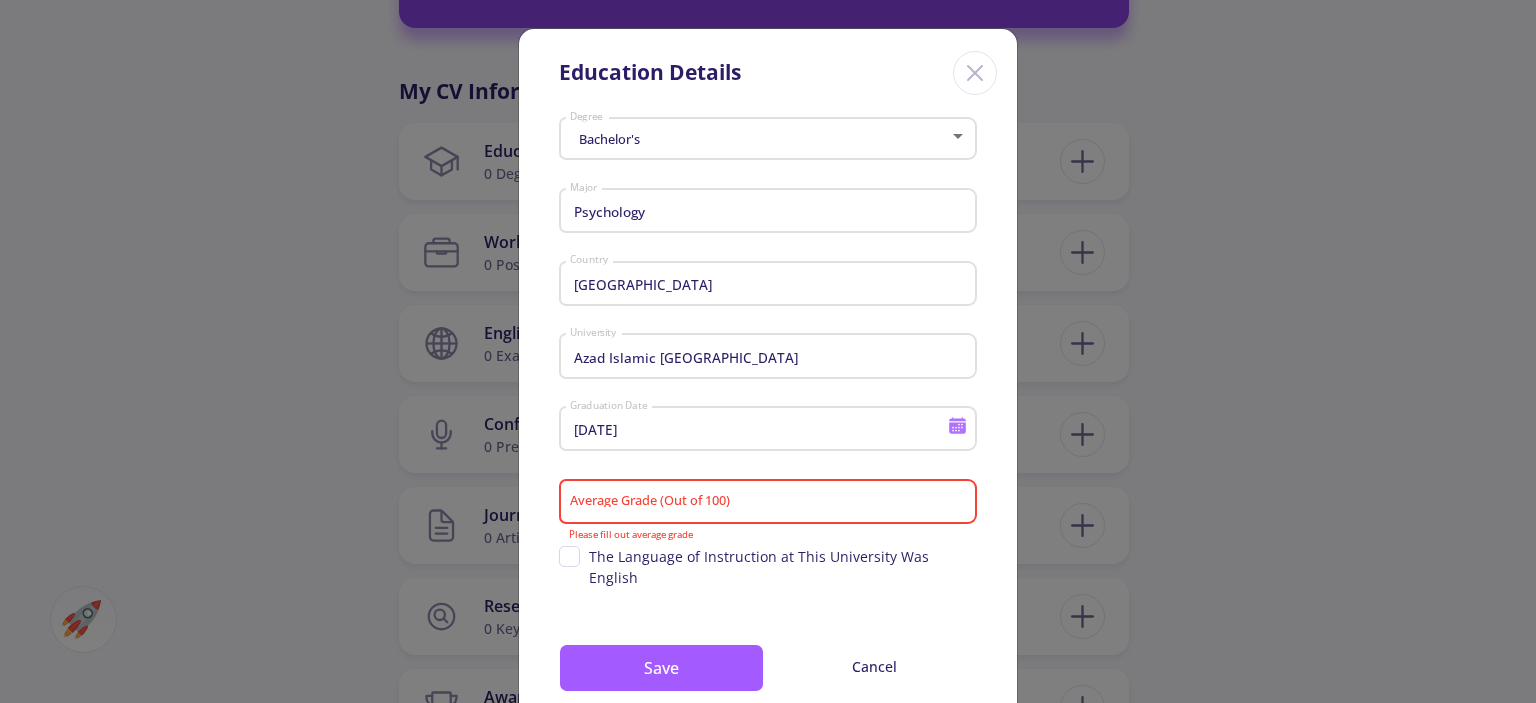 click on "The Language of Instruction at This University Was English" at bounding box center [783, 567] 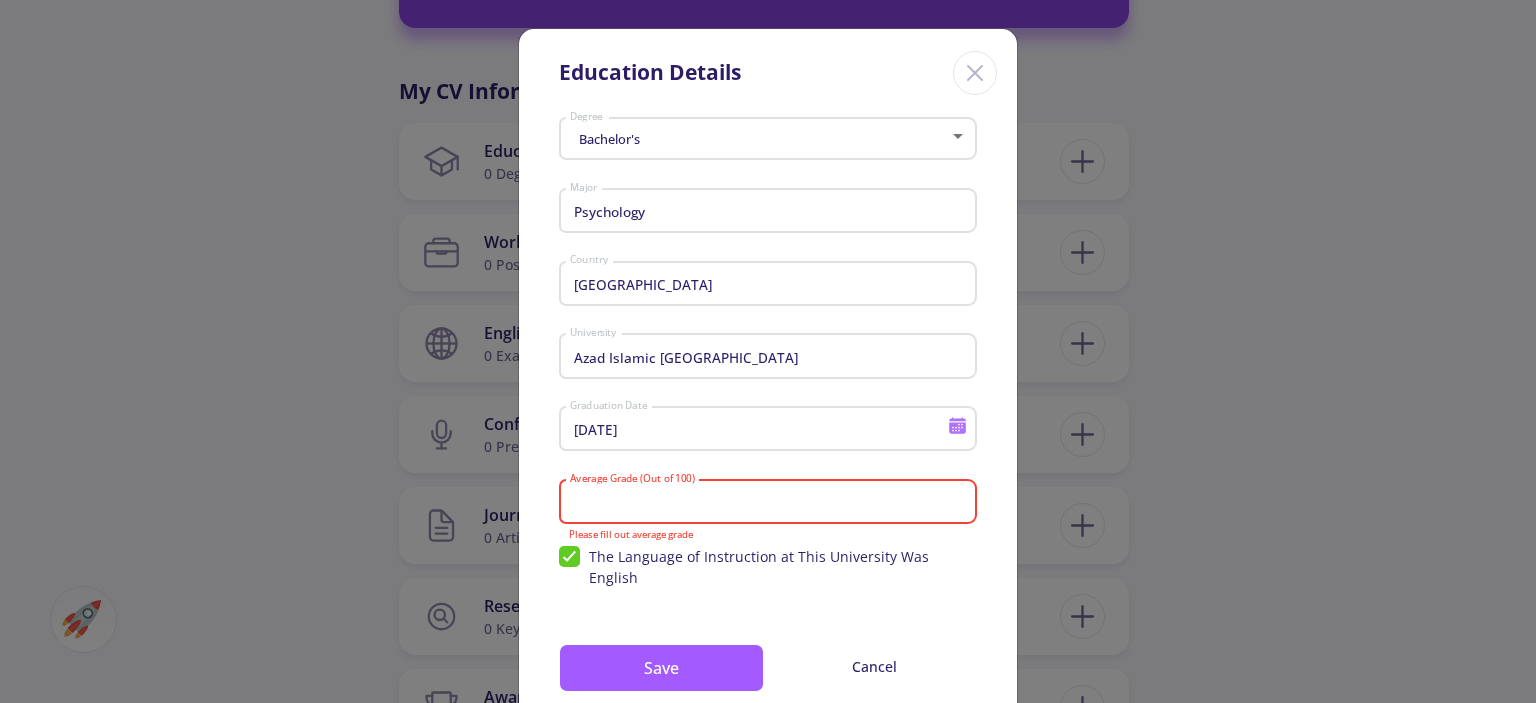 click on "Average Grade (Out of 100)" at bounding box center [771, 503] 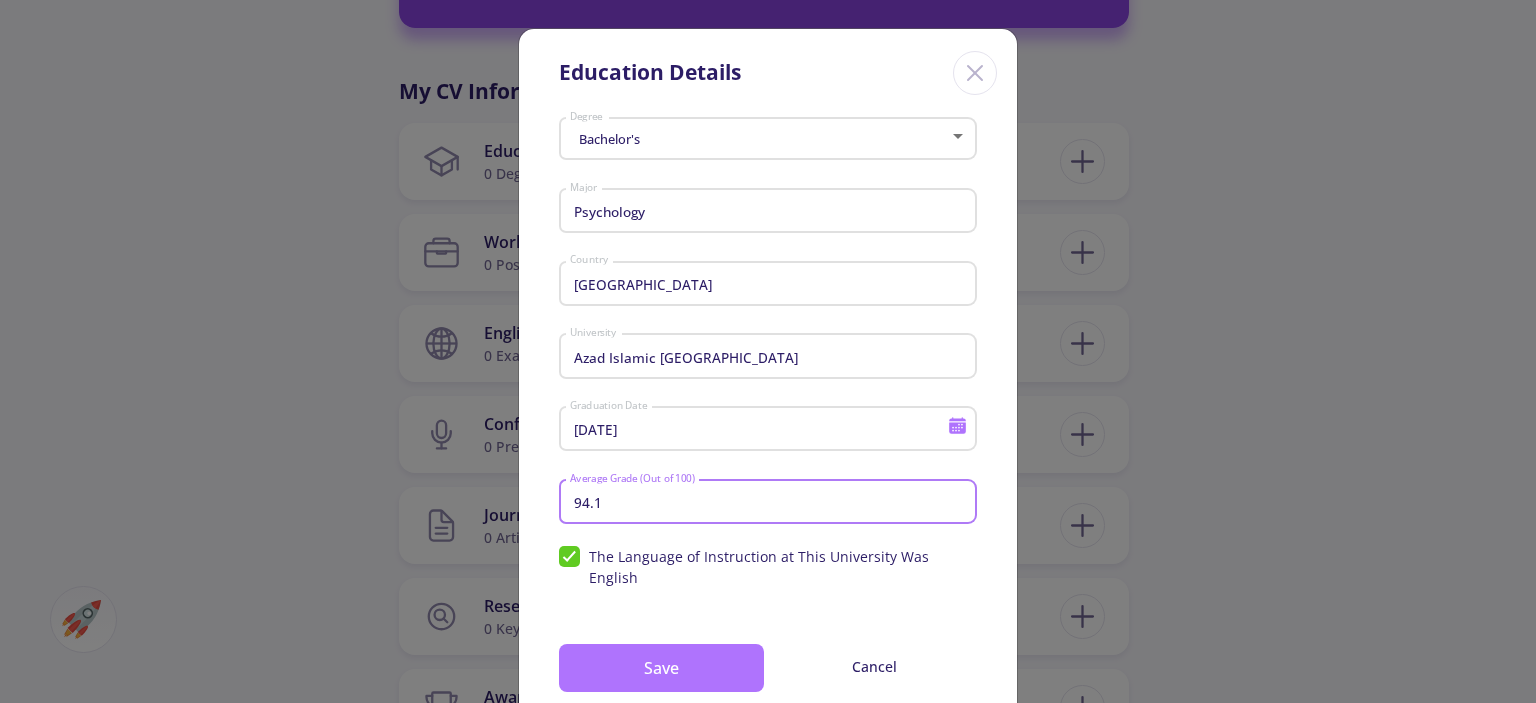 type on "94.1" 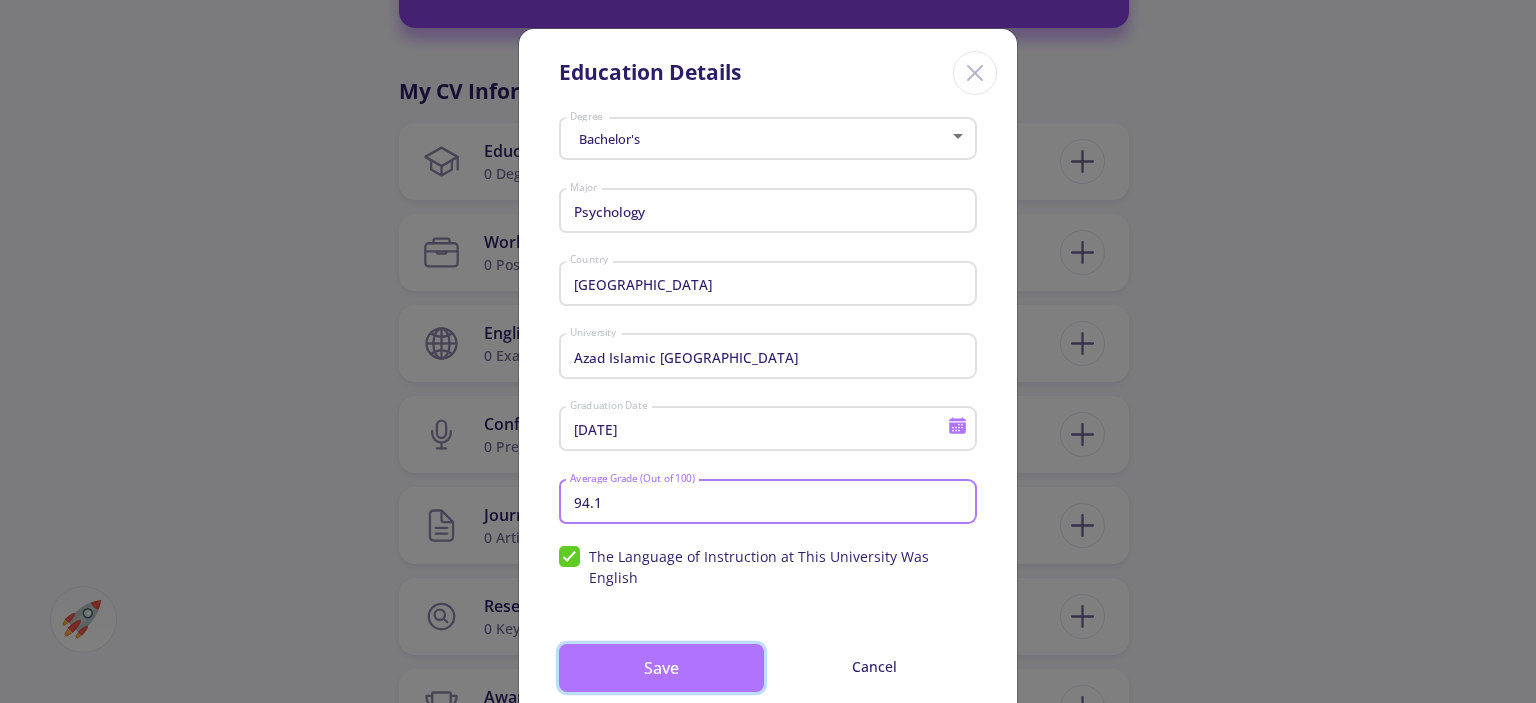 click on "Save" at bounding box center [661, 668] 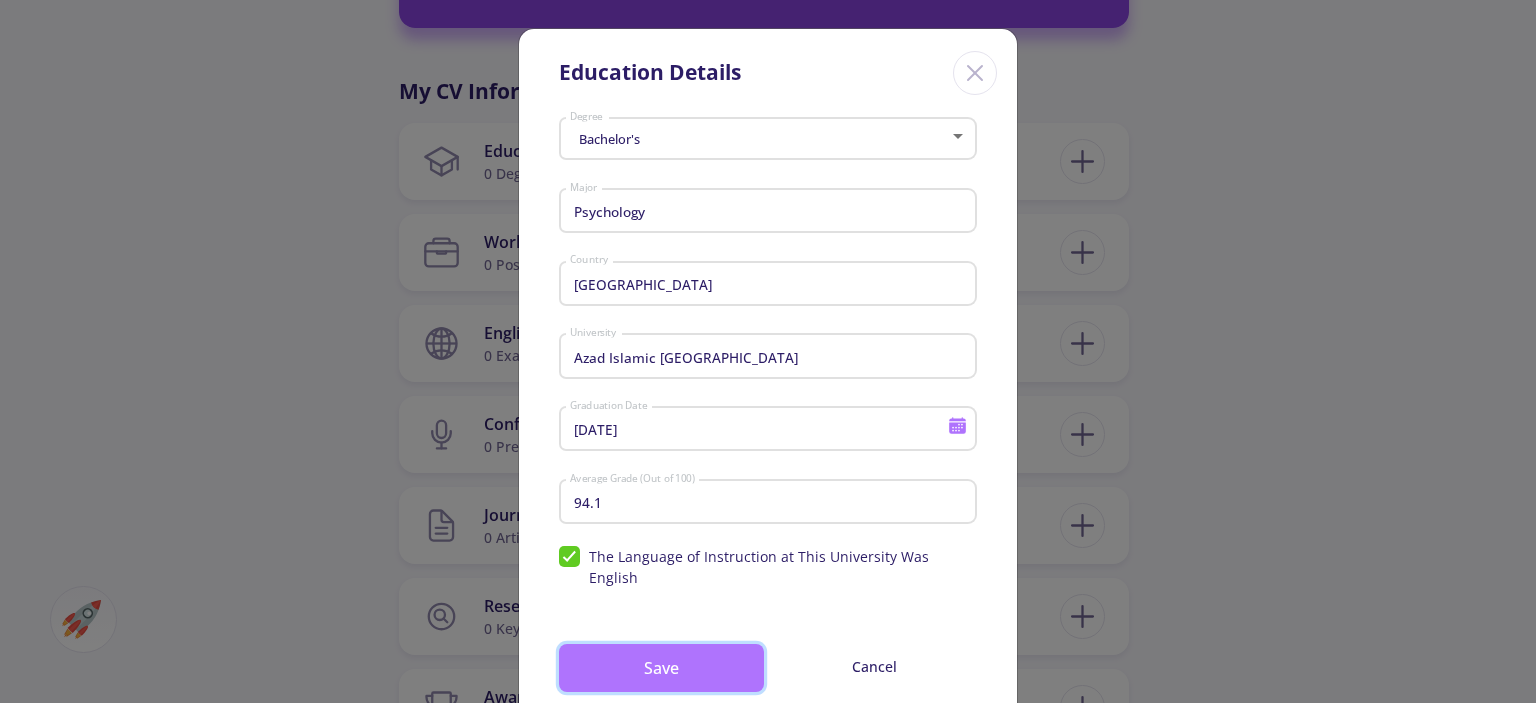 click on "Save" at bounding box center (661, 668) 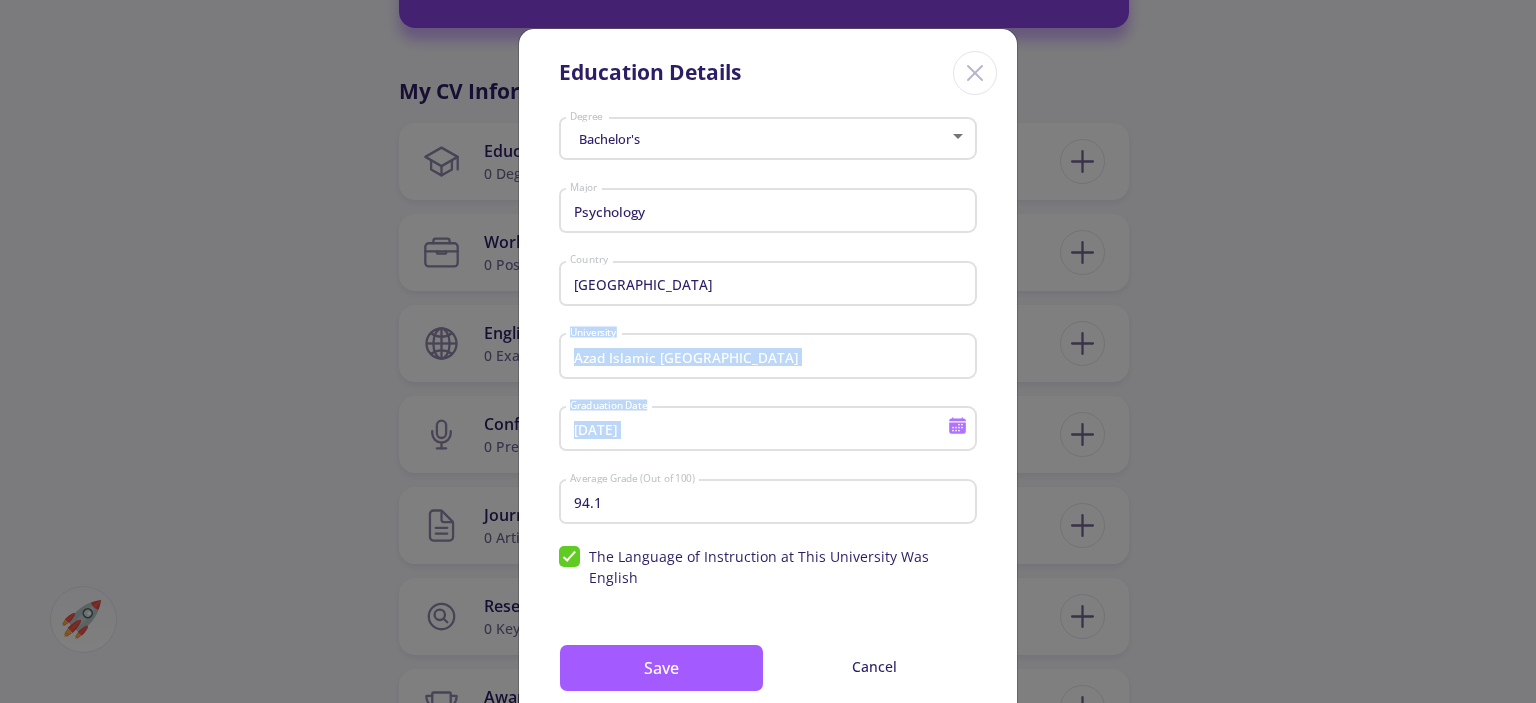 drag, startPoint x: 993, startPoint y: 279, endPoint x: 1002, endPoint y: 464, distance: 185.2188 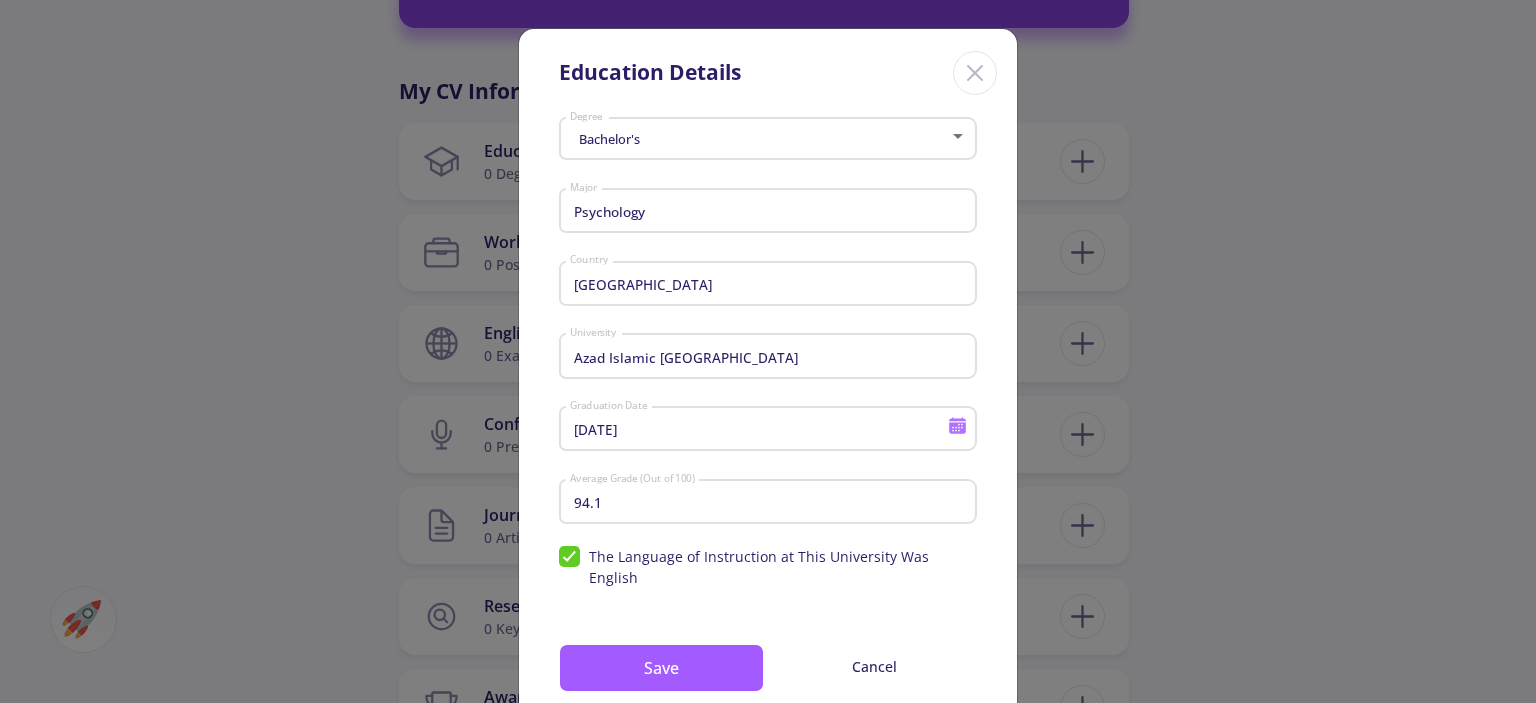 click on "Bachelor's Degree Psychology Major Iran Country Azad Islamic [GEOGRAPHIC_DATA] [DATE] Graduation Date 94.1 Average Grade (Out of 100) Supervisor's name The Language of Instruction at This University Was English Save  Cancel" at bounding box center (768, 425) 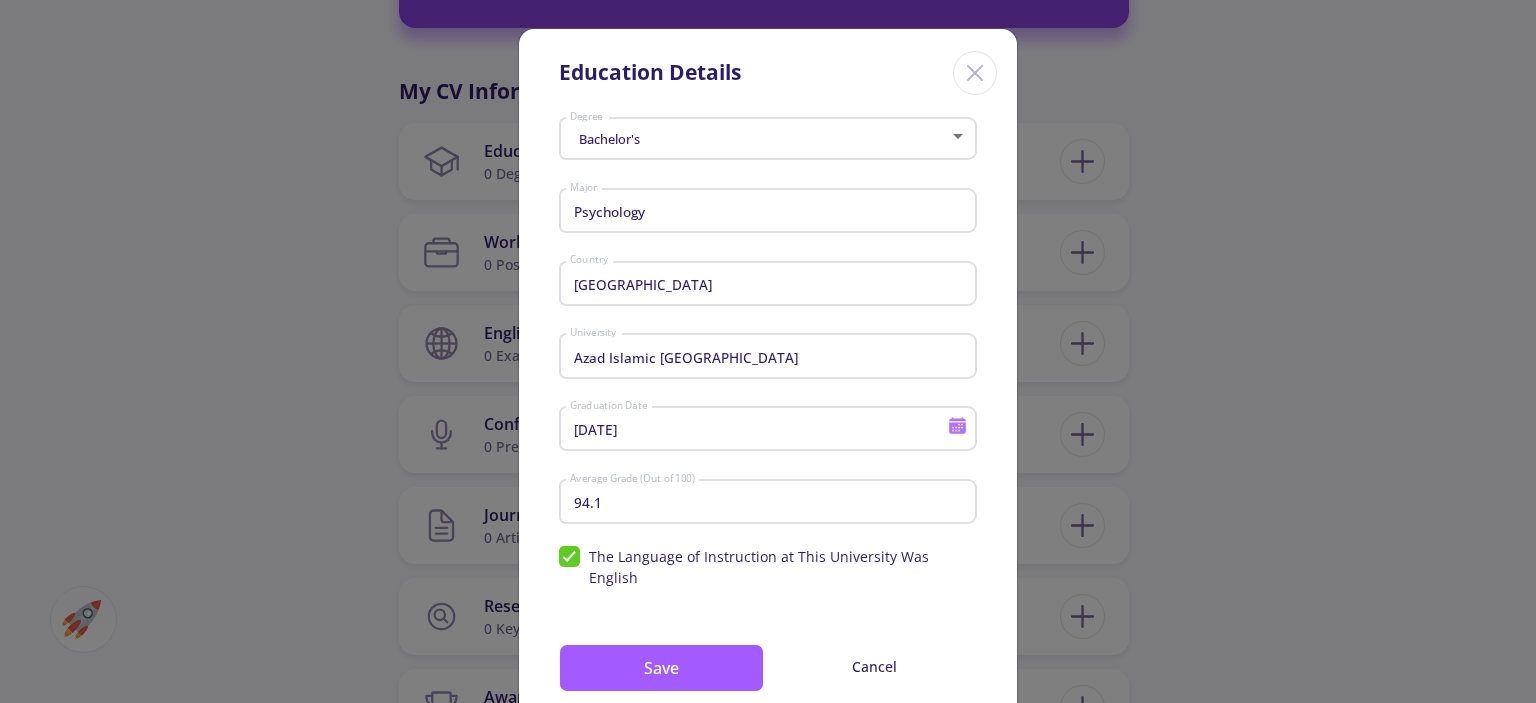 drag, startPoint x: 995, startPoint y: 603, endPoint x: 995, endPoint y: 625, distance: 22 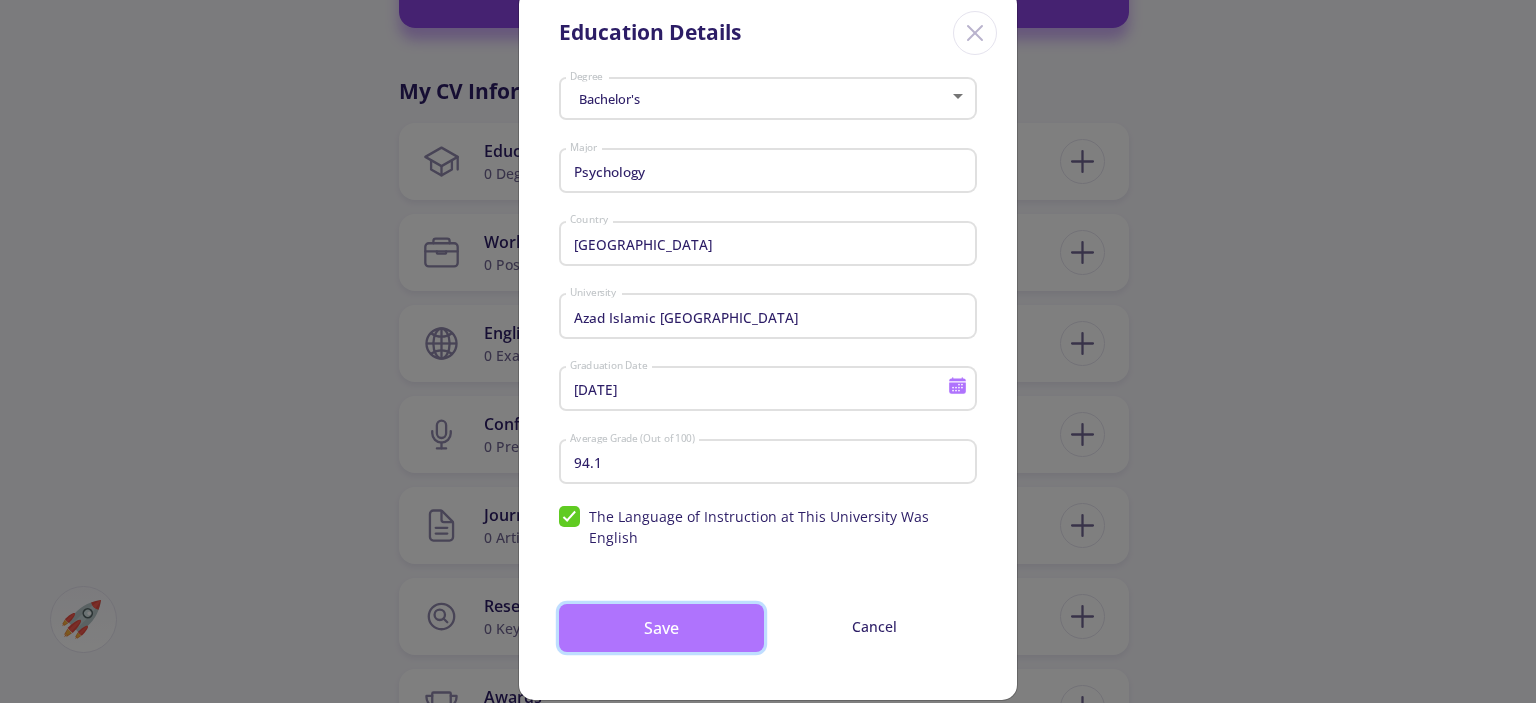 click on "Save" at bounding box center (661, 628) 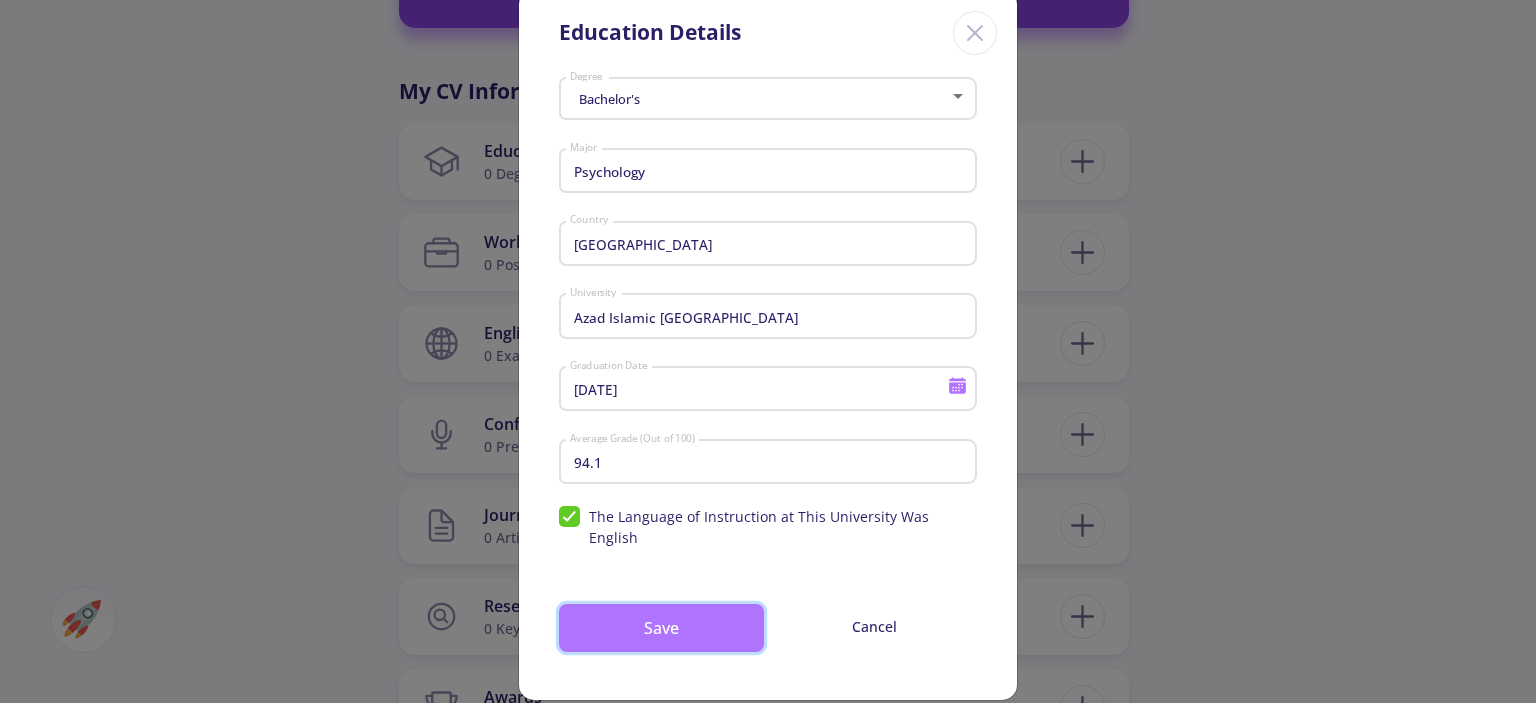 click on "Save" at bounding box center [661, 628] 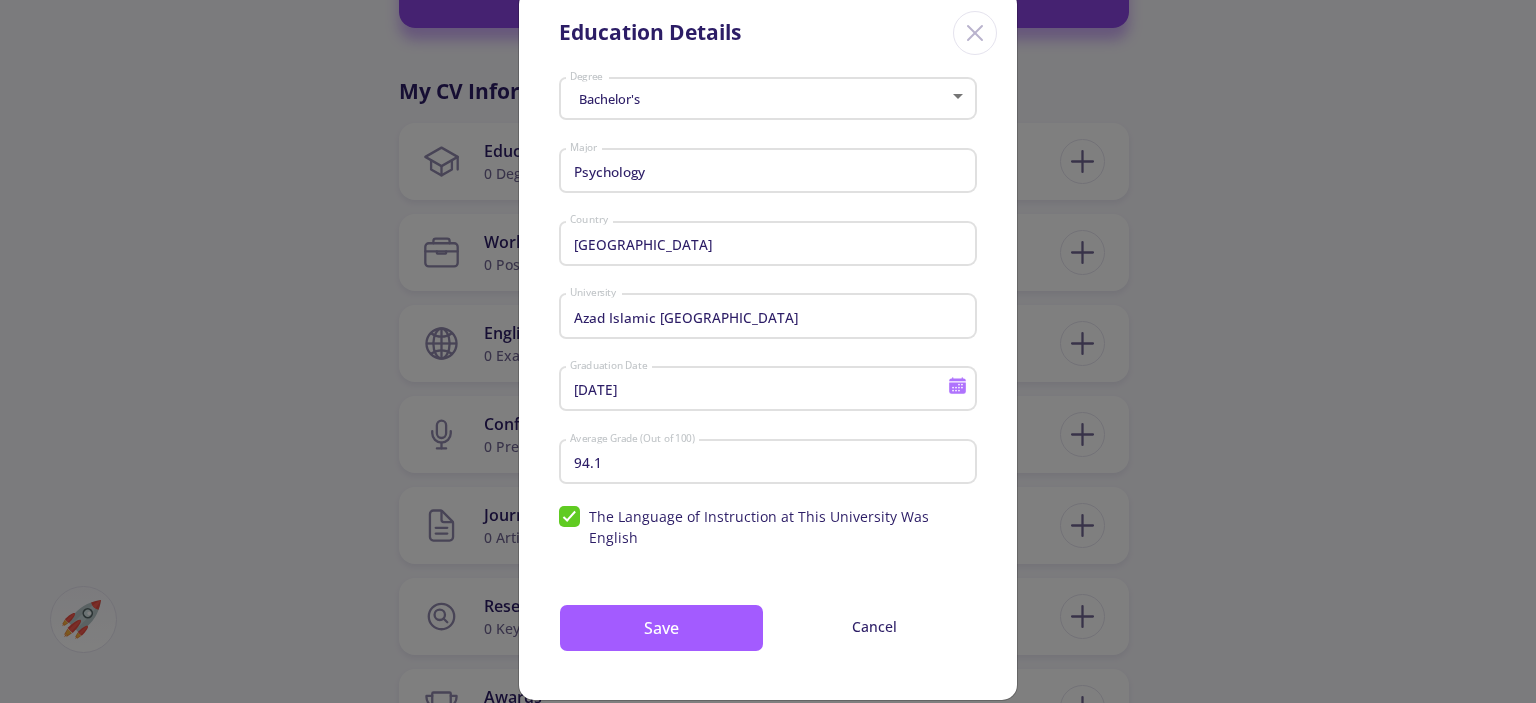click on "The Language of Instruction at This University Was English" at bounding box center [768, 527] 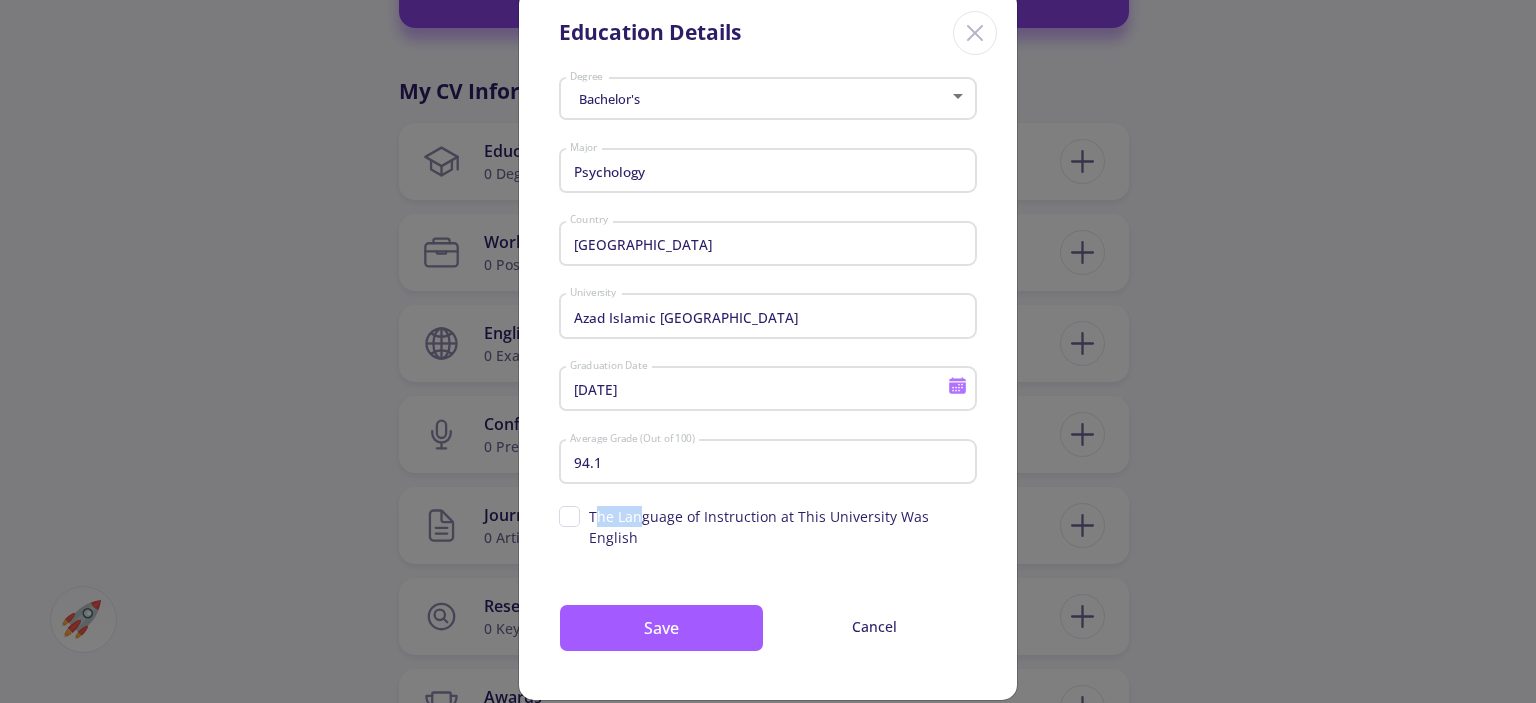 drag, startPoint x: 592, startPoint y: 526, endPoint x: 632, endPoint y: 517, distance: 41 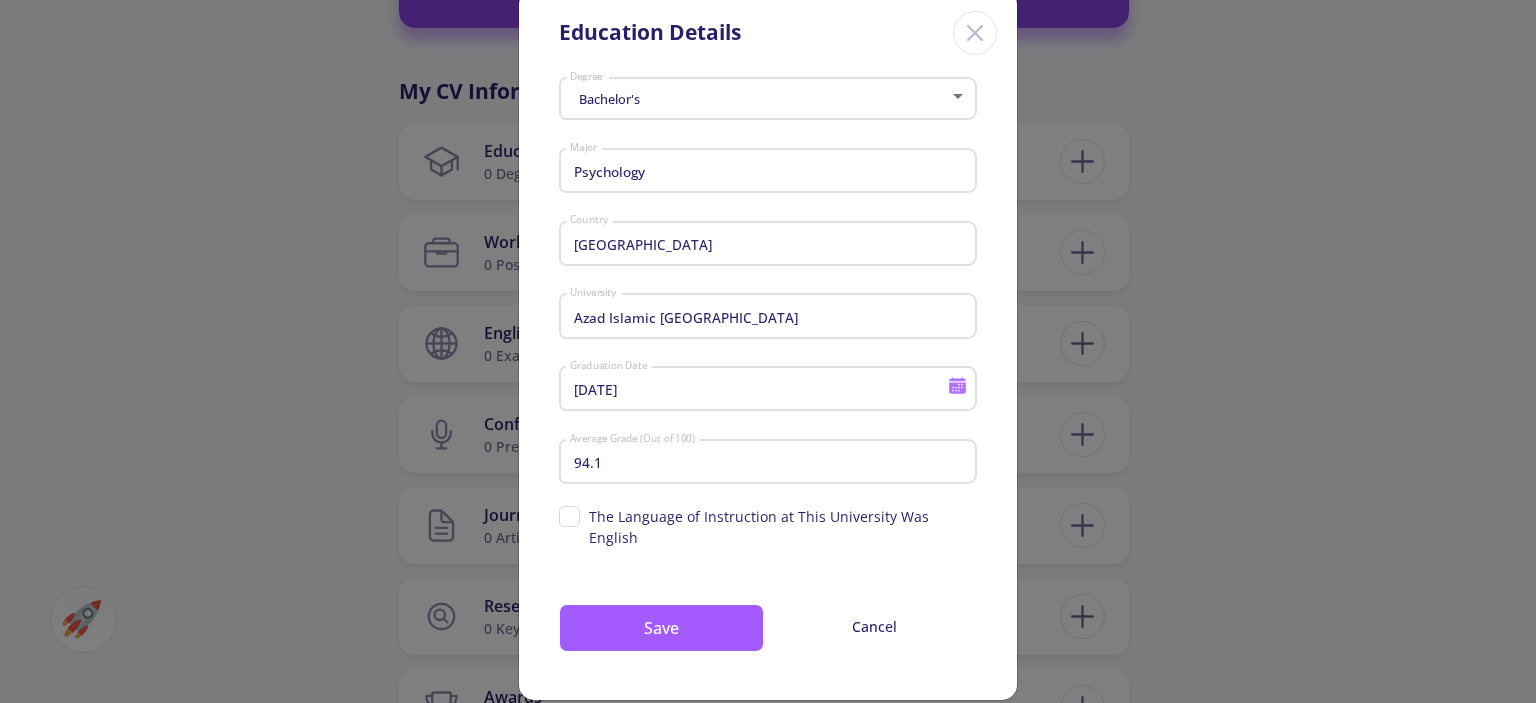 click on "The Language of Instruction at This University Was English" at bounding box center (768, 527) 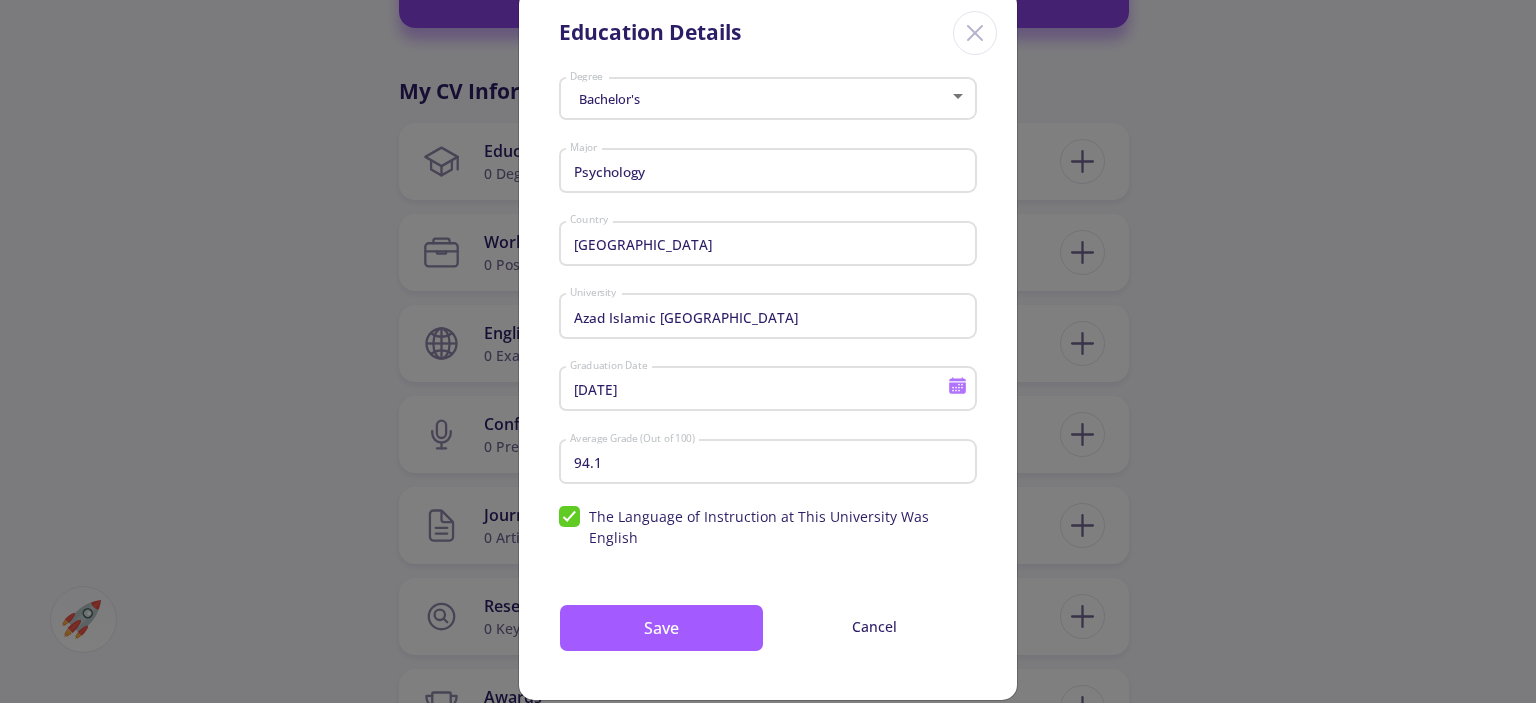 click on "The Language of Instruction at This University Was English" at bounding box center [768, 527] 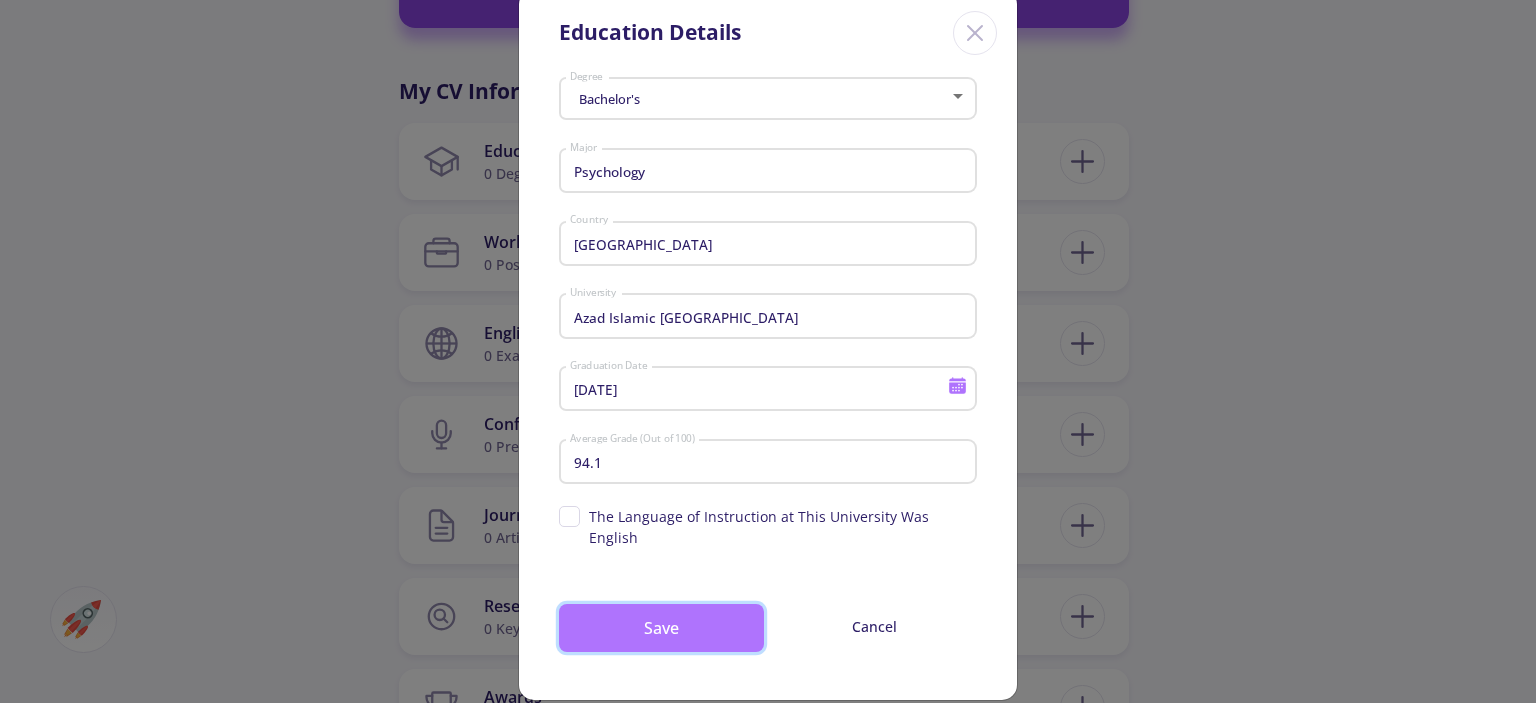 click on "Save" at bounding box center [661, 628] 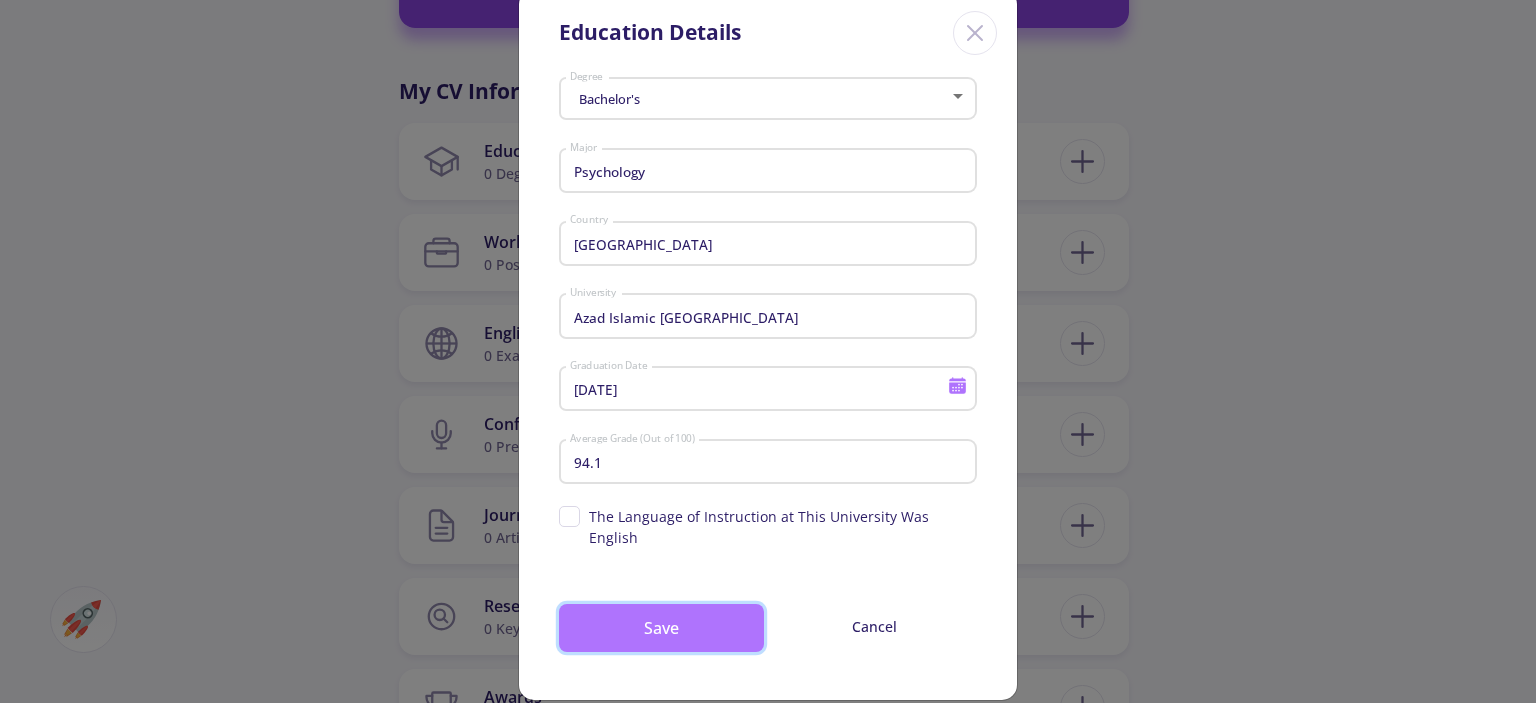 click on "Save" at bounding box center [661, 628] 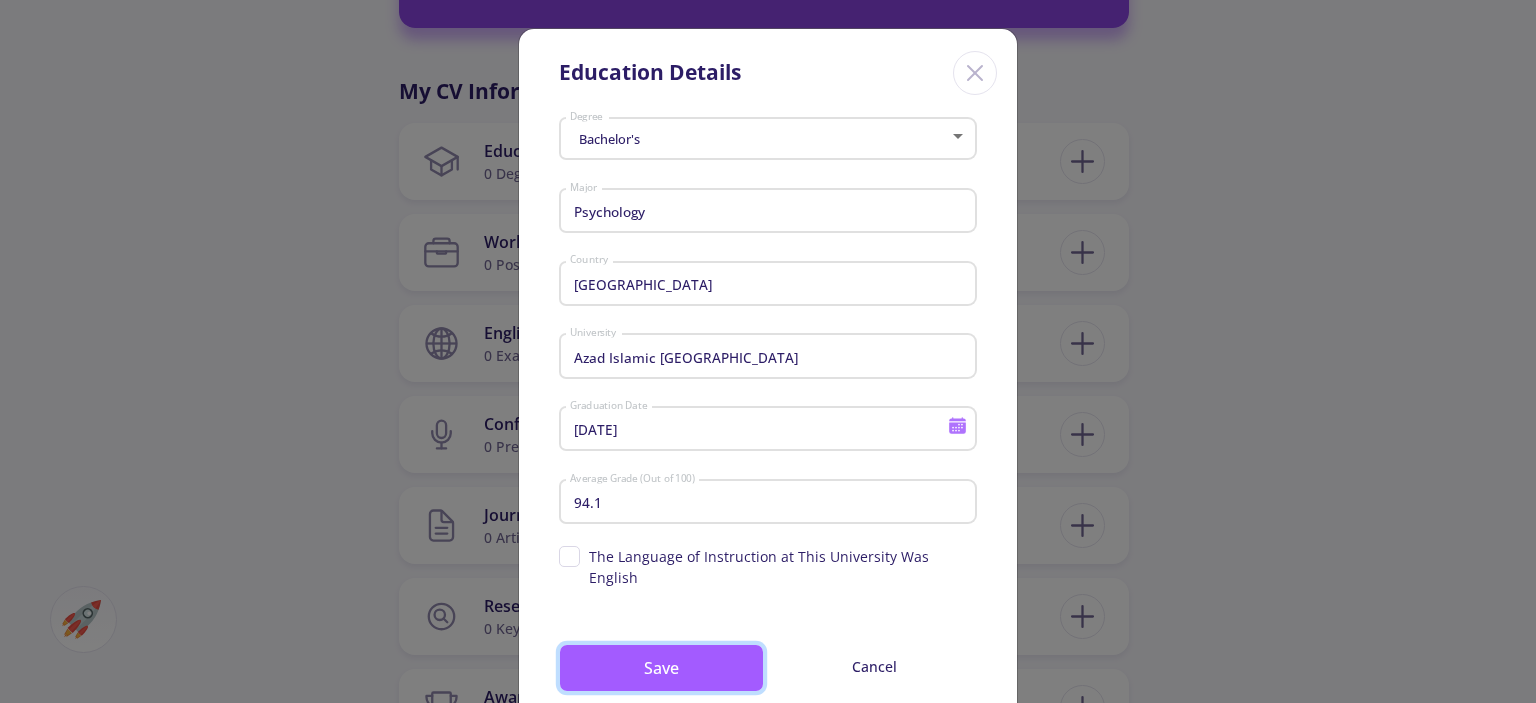 scroll, scrollTop: 46, scrollLeft: 0, axis: vertical 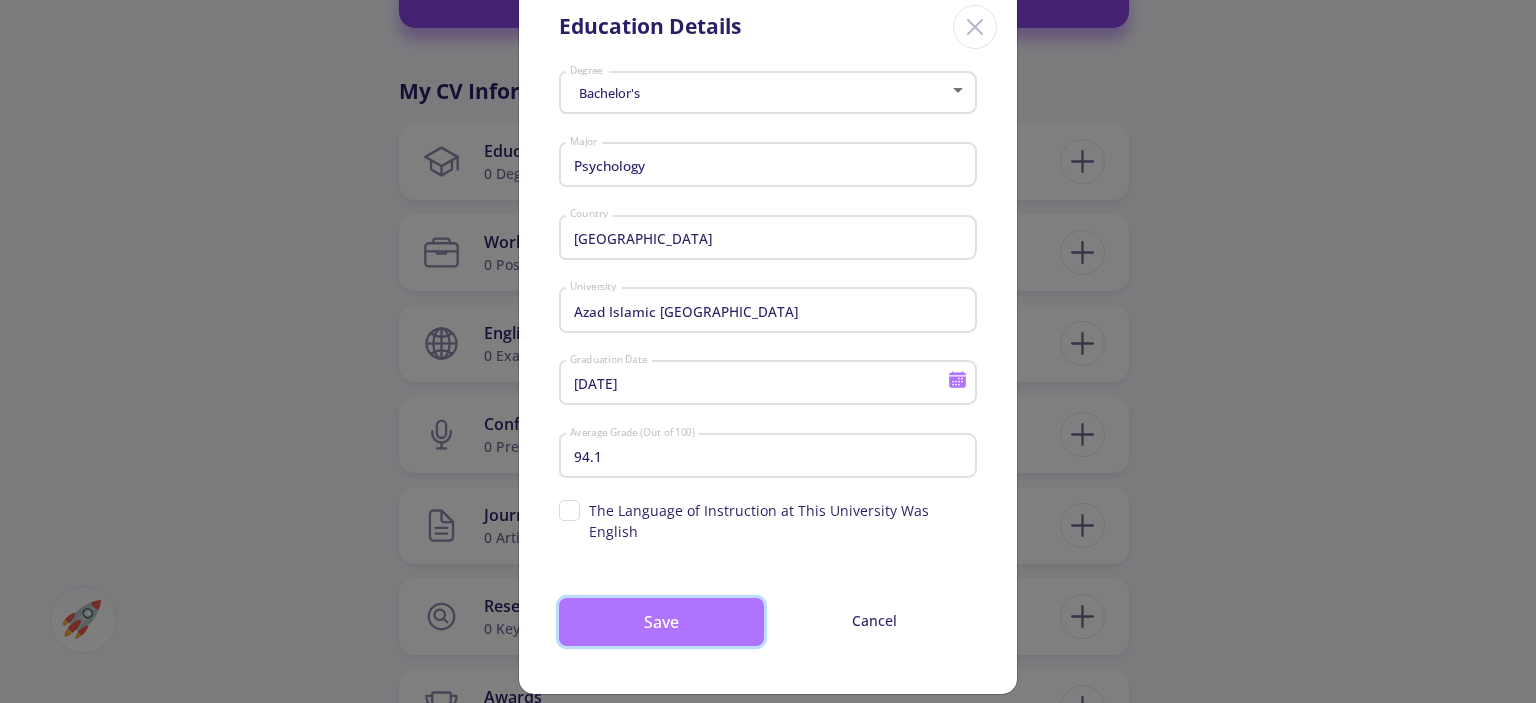 click on "Save" at bounding box center [661, 622] 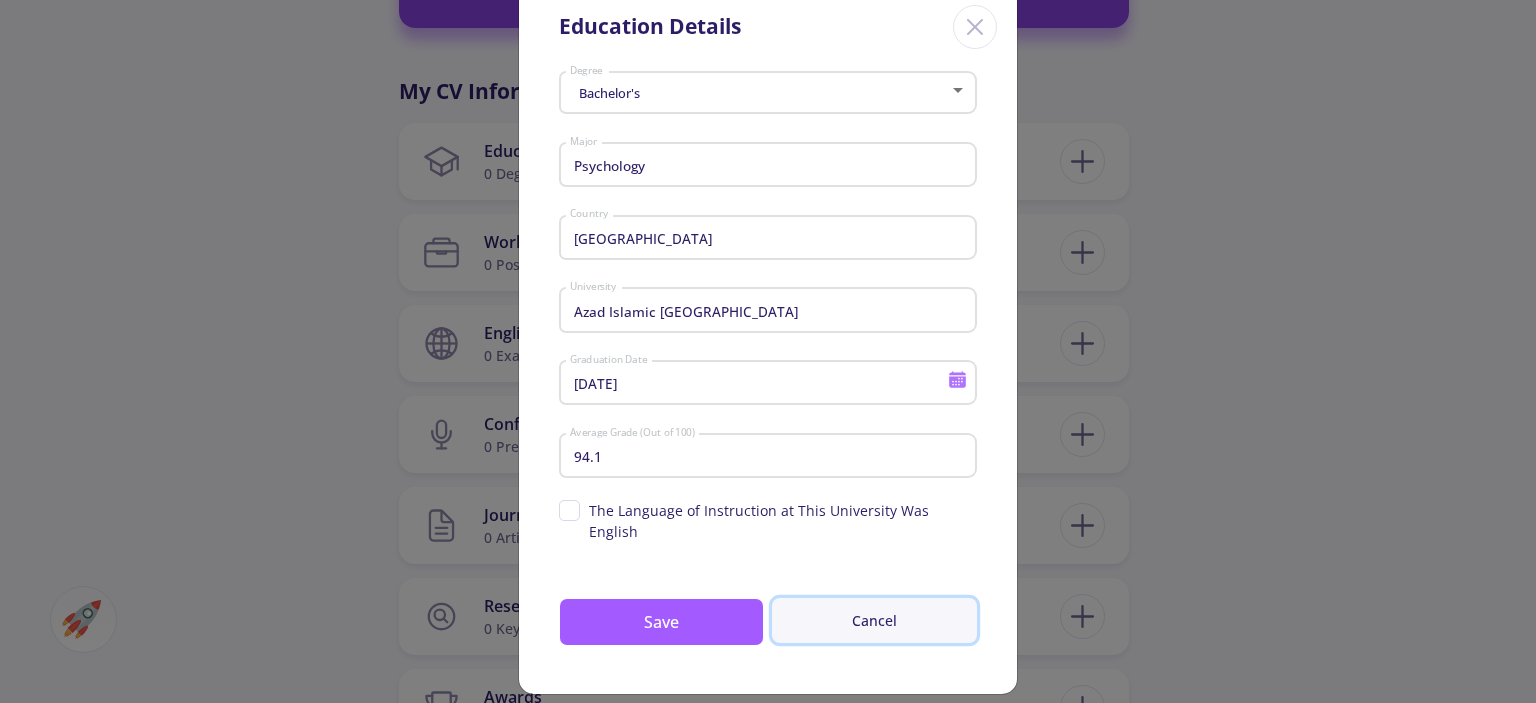 click on "Cancel" at bounding box center (874, 620) 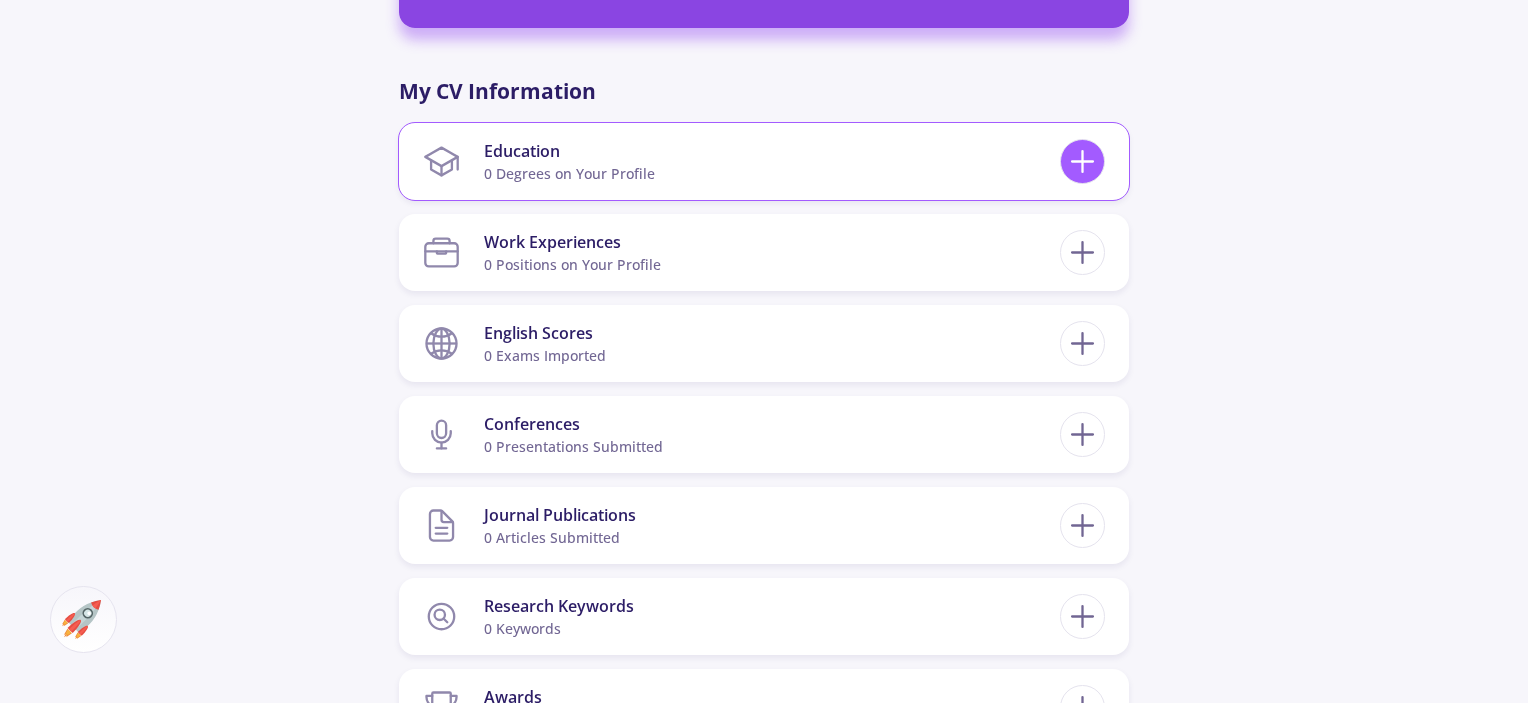 click at bounding box center (1082, 161) 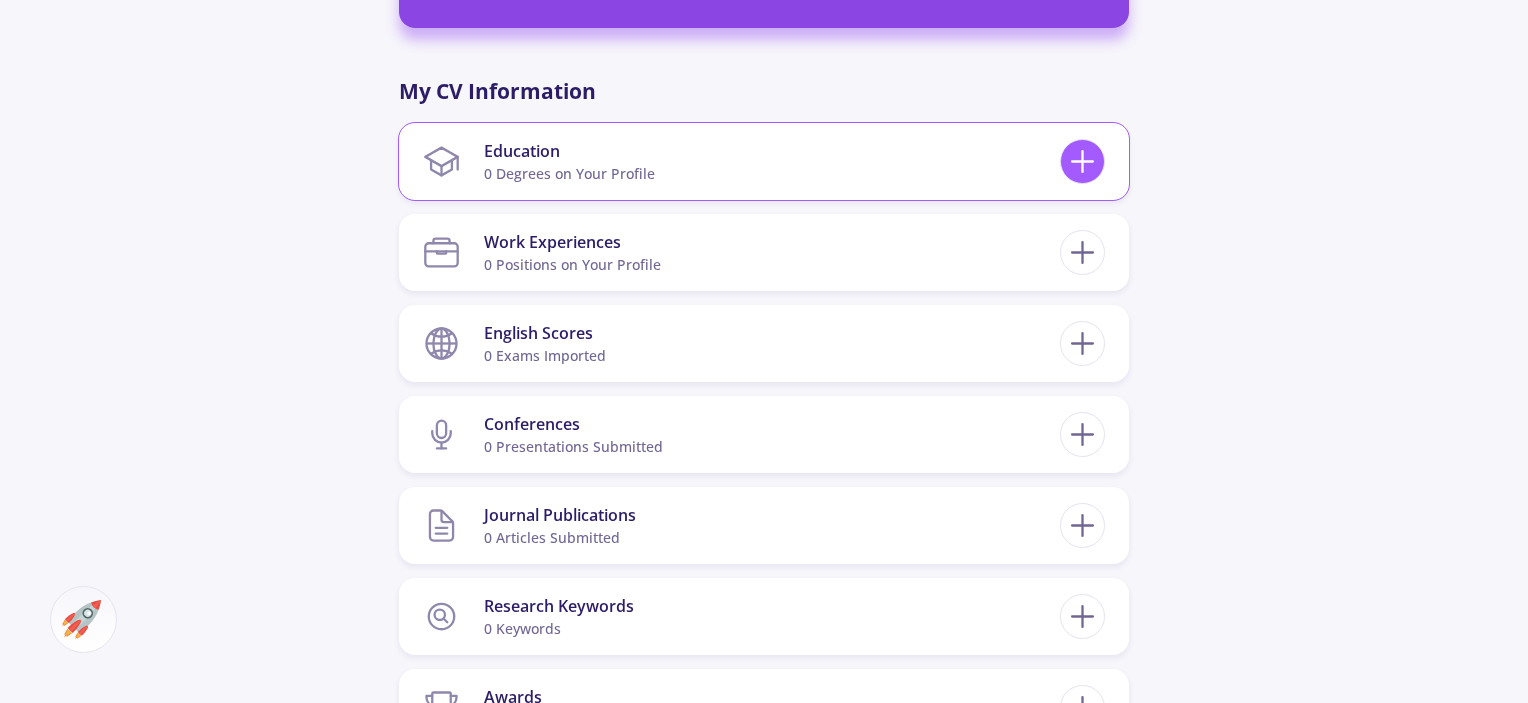click 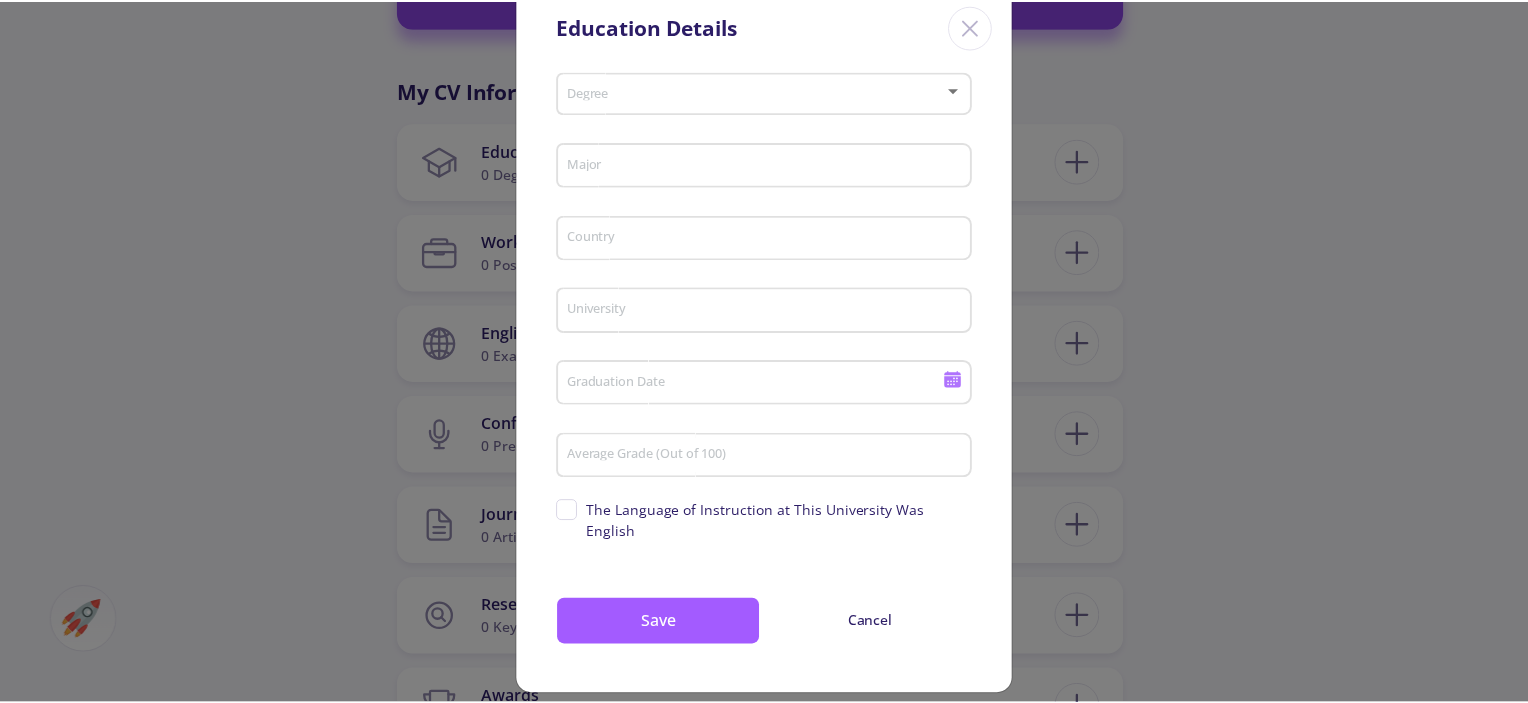 scroll, scrollTop: 0, scrollLeft: 0, axis: both 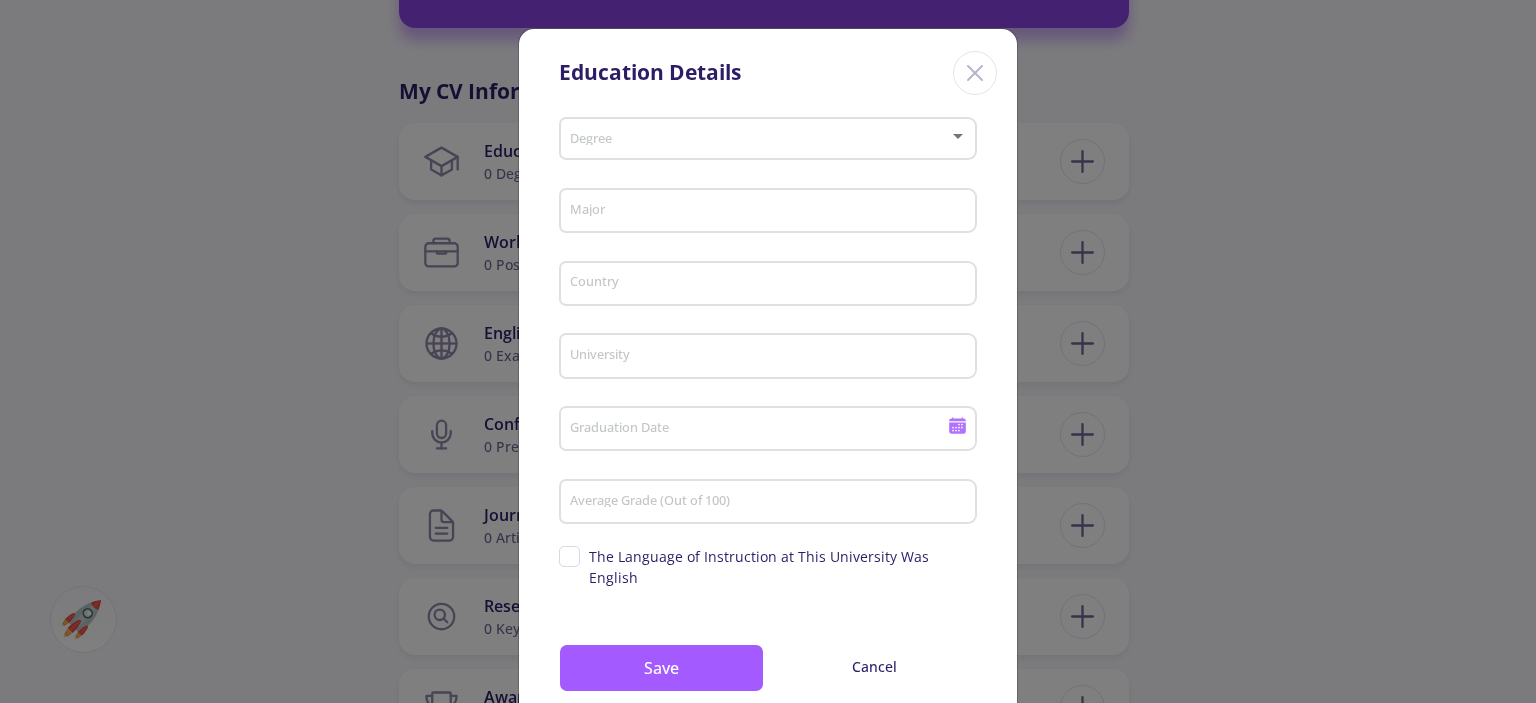 click 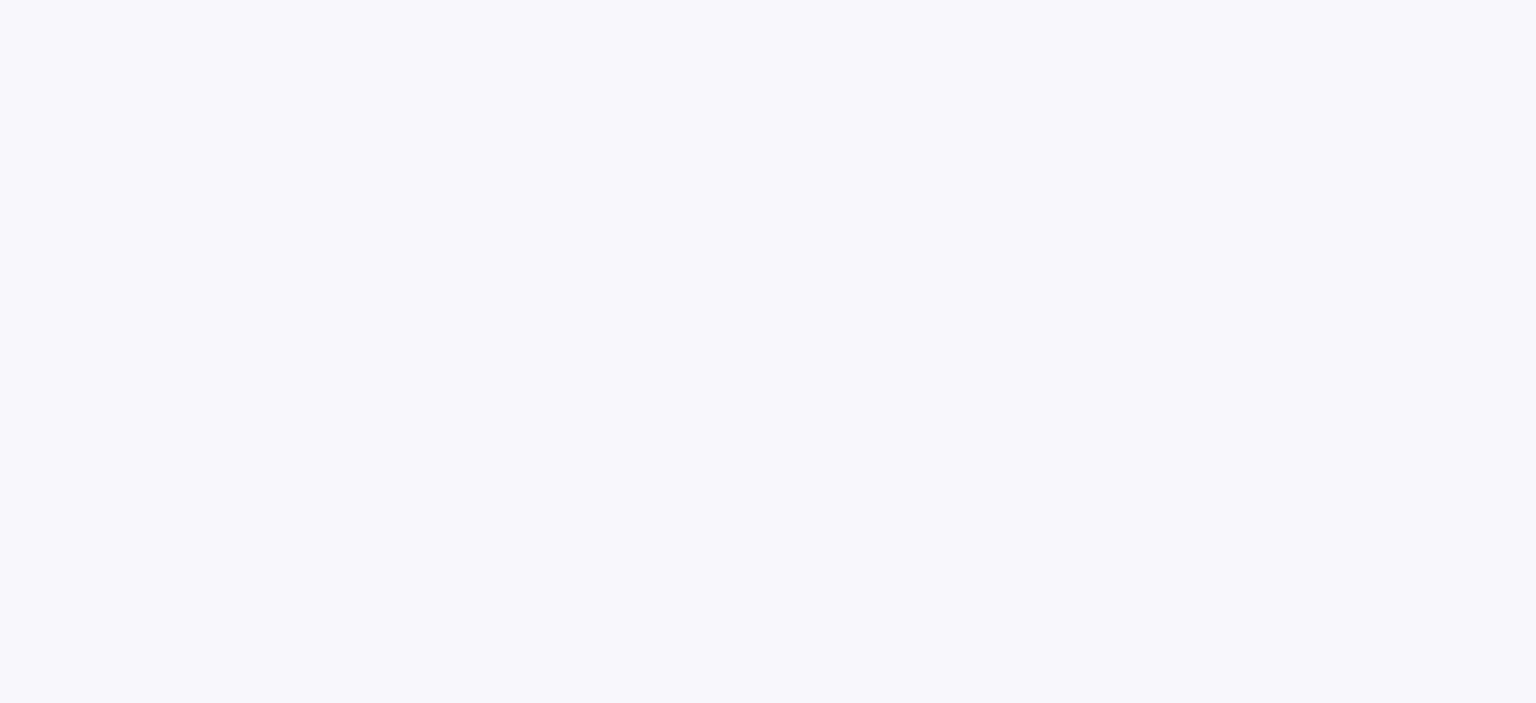 scroll, scrollTop: 0, scrollLeft: 0, axis: both 